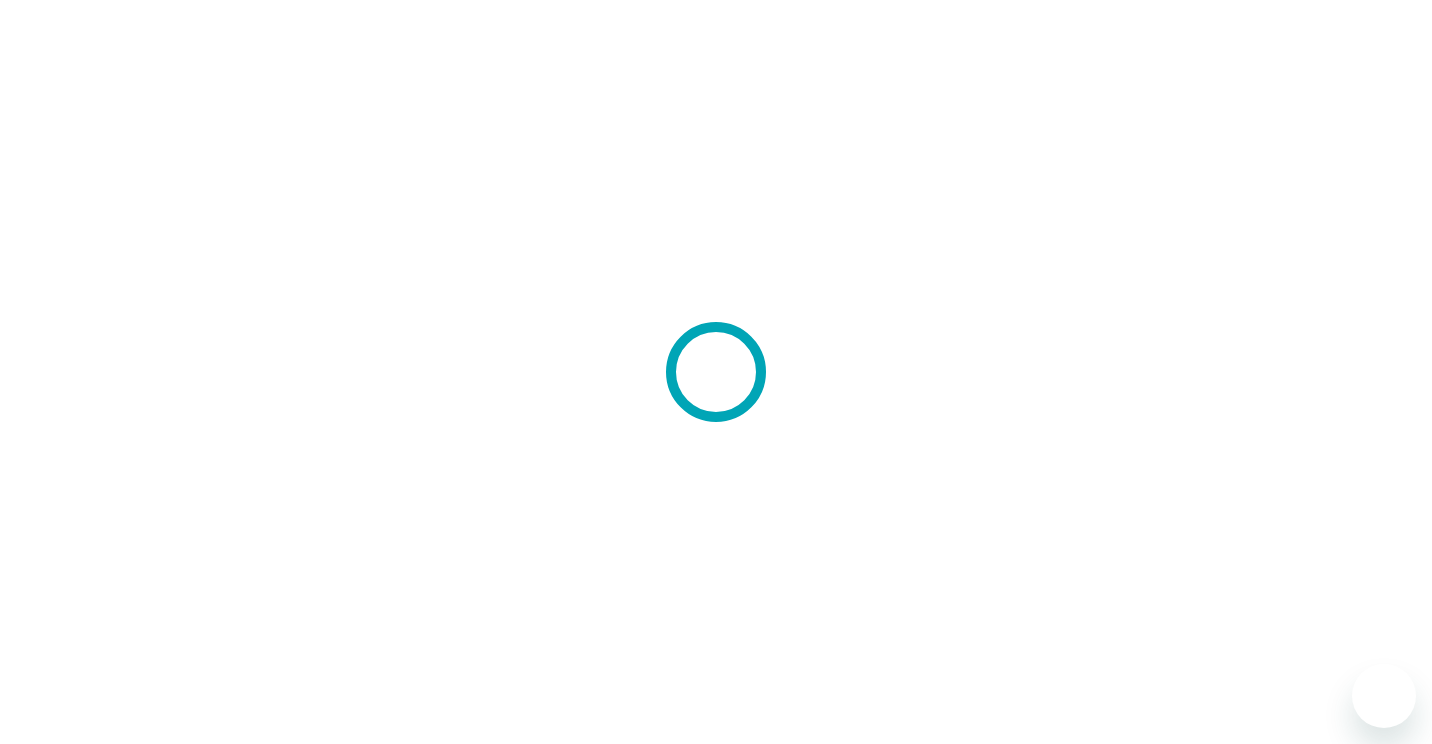 scroll, scrollTop: 0, scrollLeft: 0, axis: both 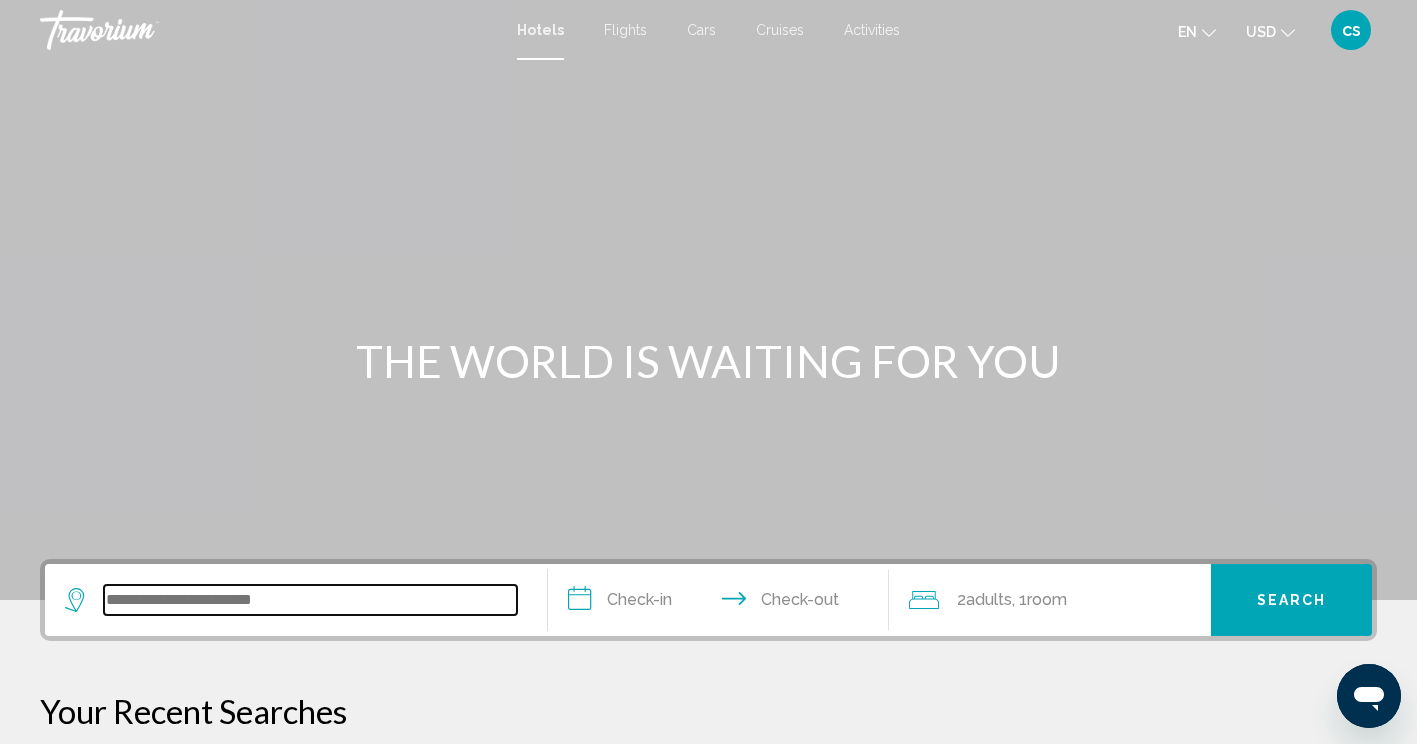 click at bounding box center [310, 600] 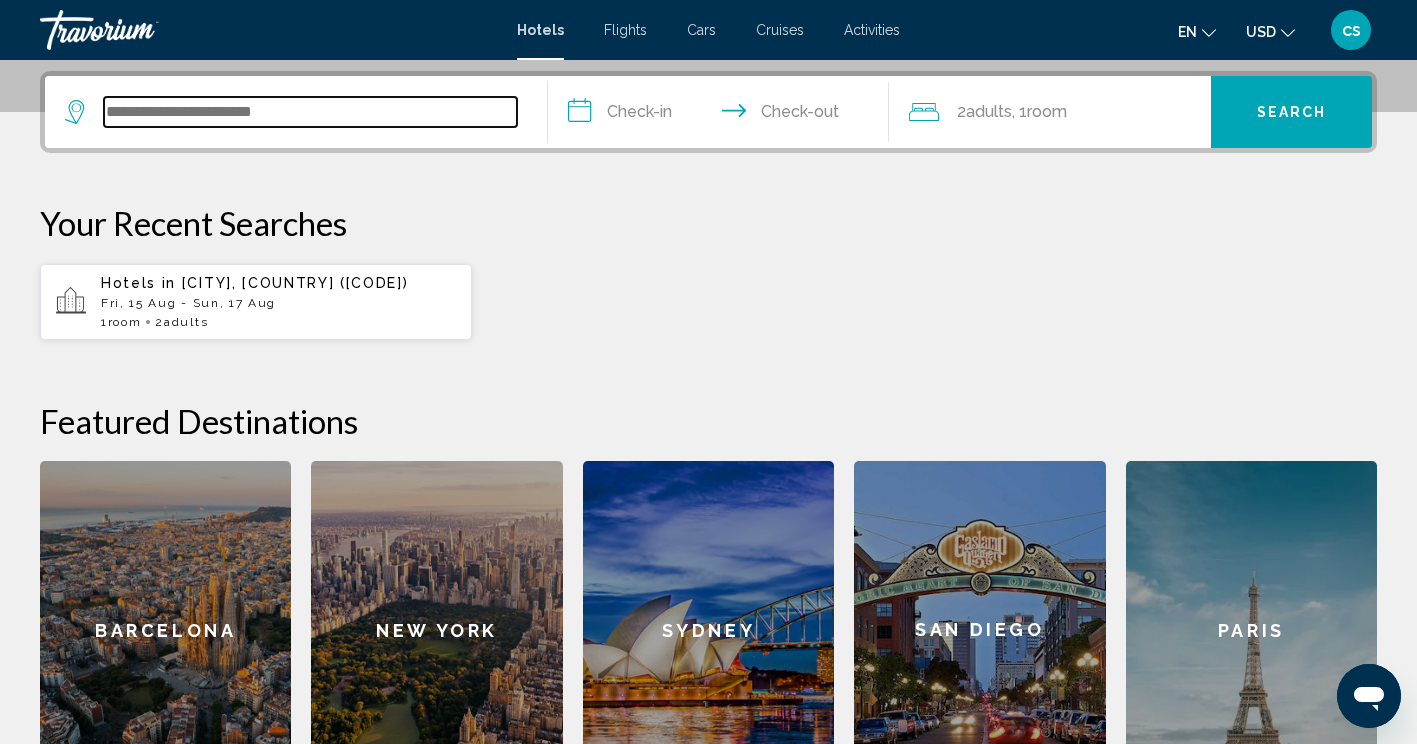 scroll, scrollTop: 494, scrollLeft: 0, axis: vertical 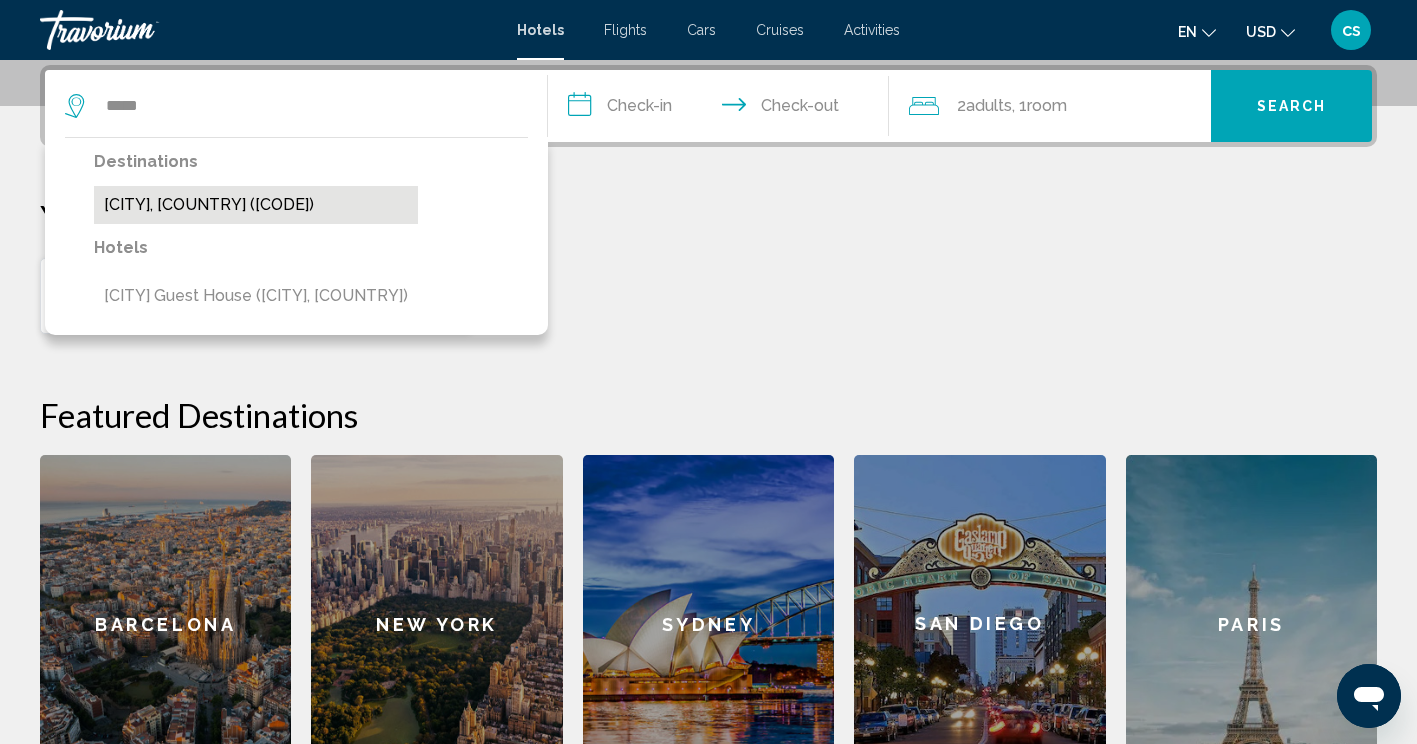 click on "[CITY], [COUNTRY] ([CODE])" at bounding box center [256, 205] 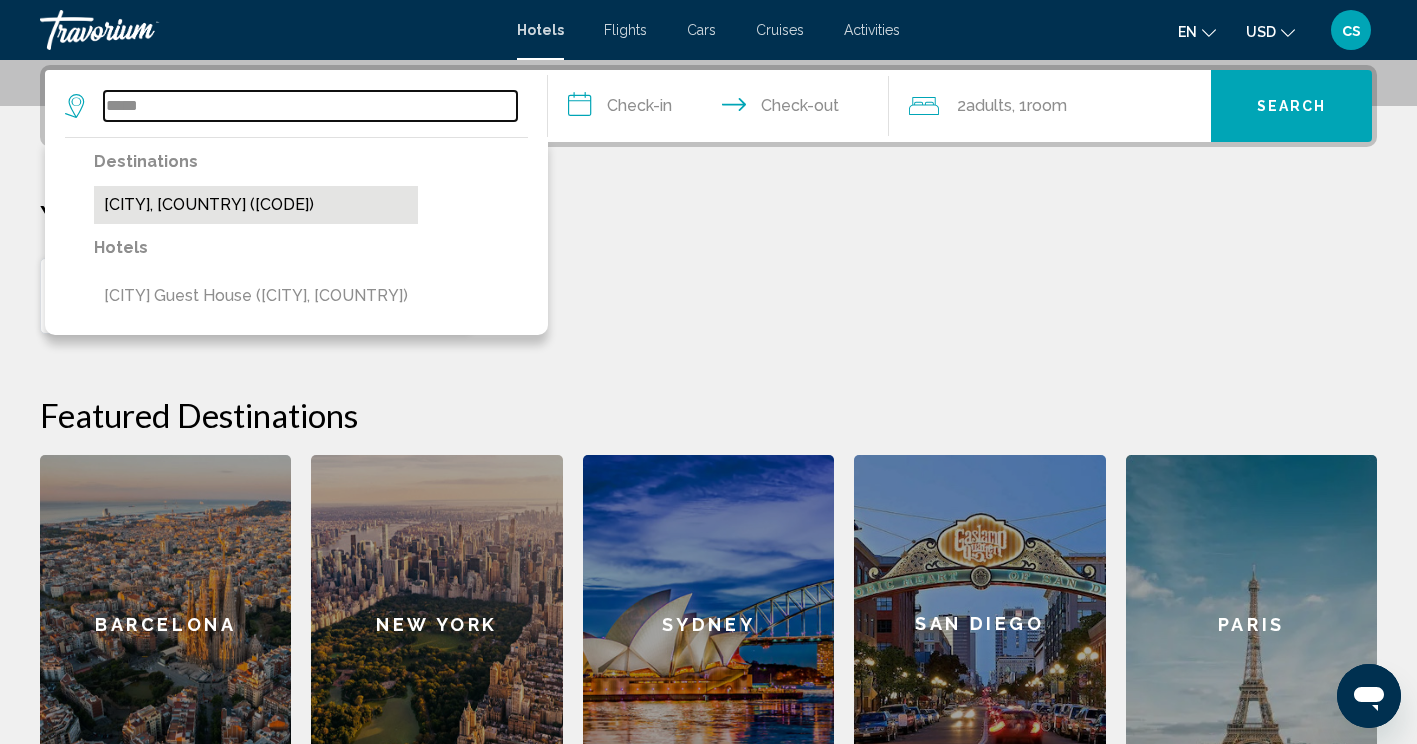 type on "**********" 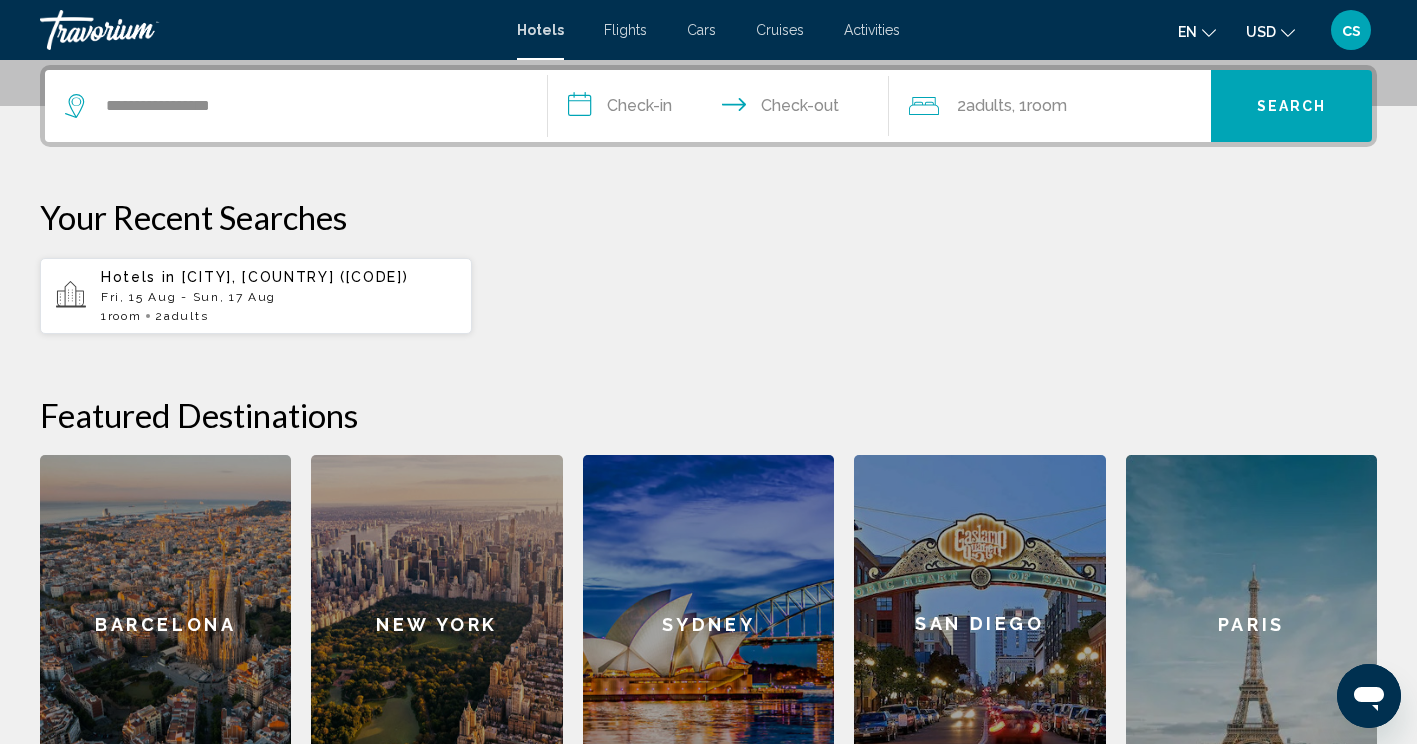click on "**********" at bounding box center (723, 109) 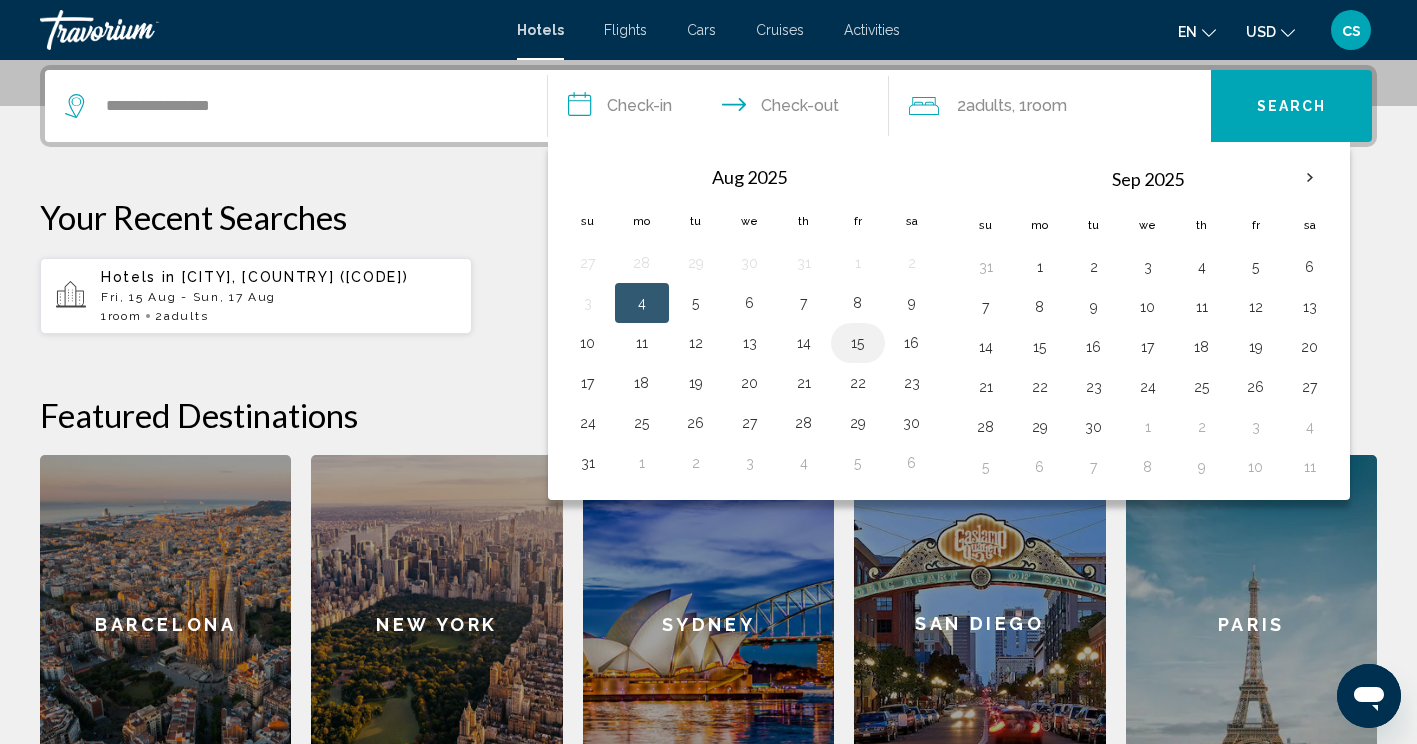 click on "15" at bounding box center (858, 343) 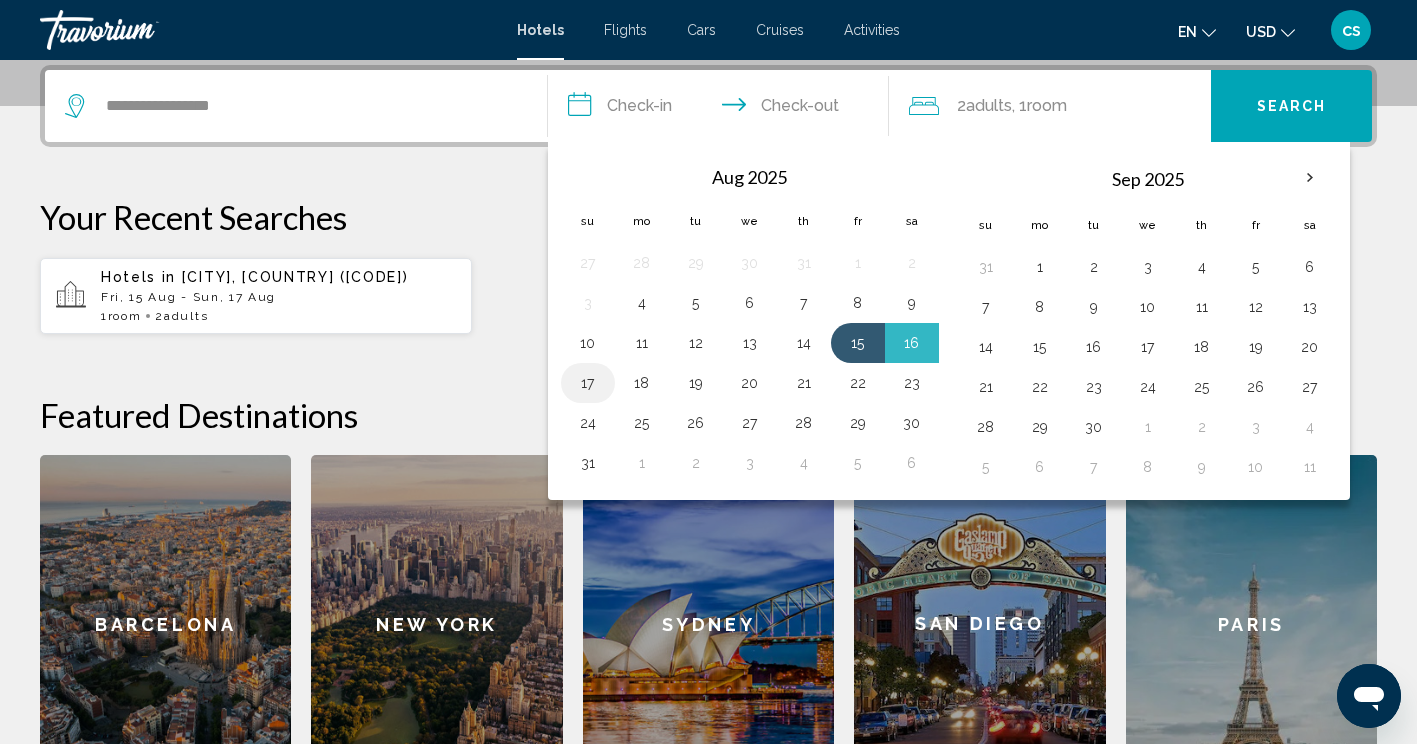 click on "17" at bounding box center [588, 383] 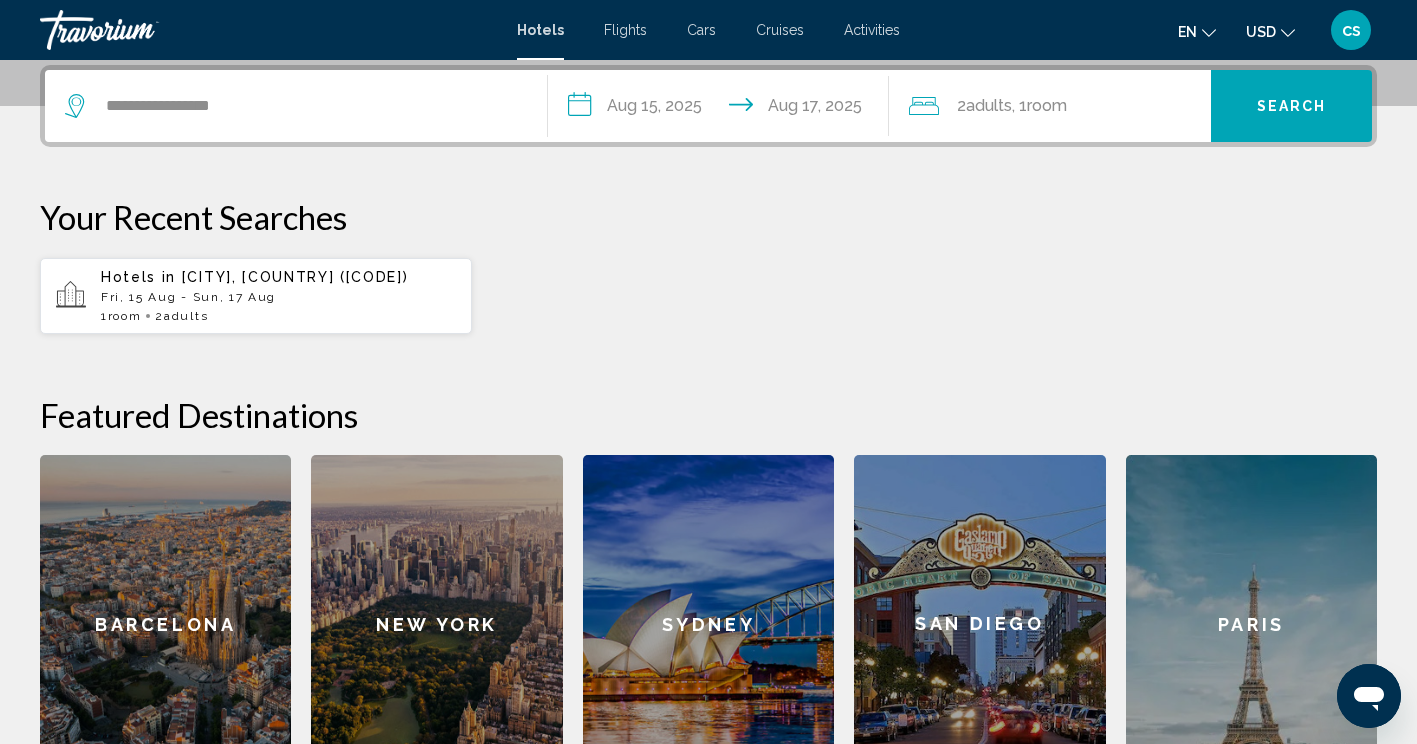 click on "Search" at bounding box center (1291, 106) 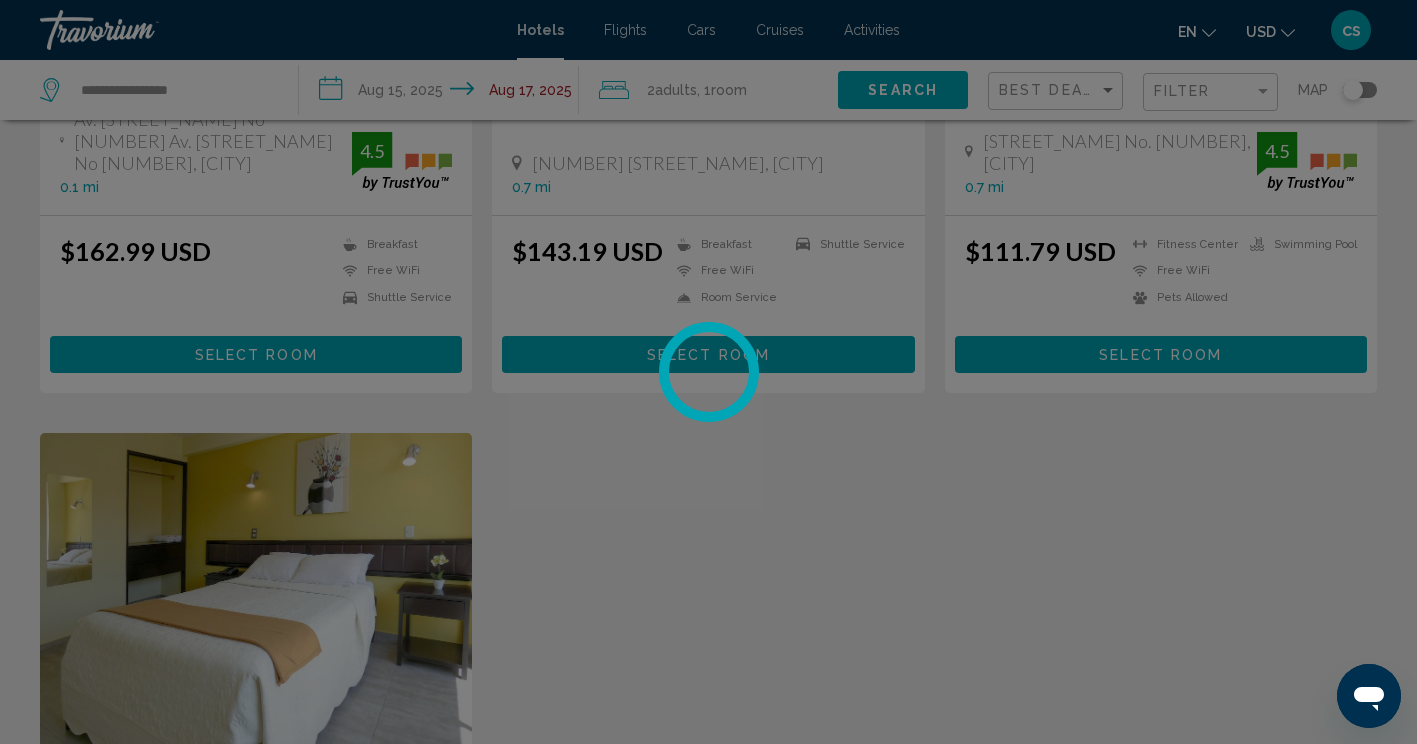 scroll, scrollTop: 0, scrollLeft: 0, axis: both 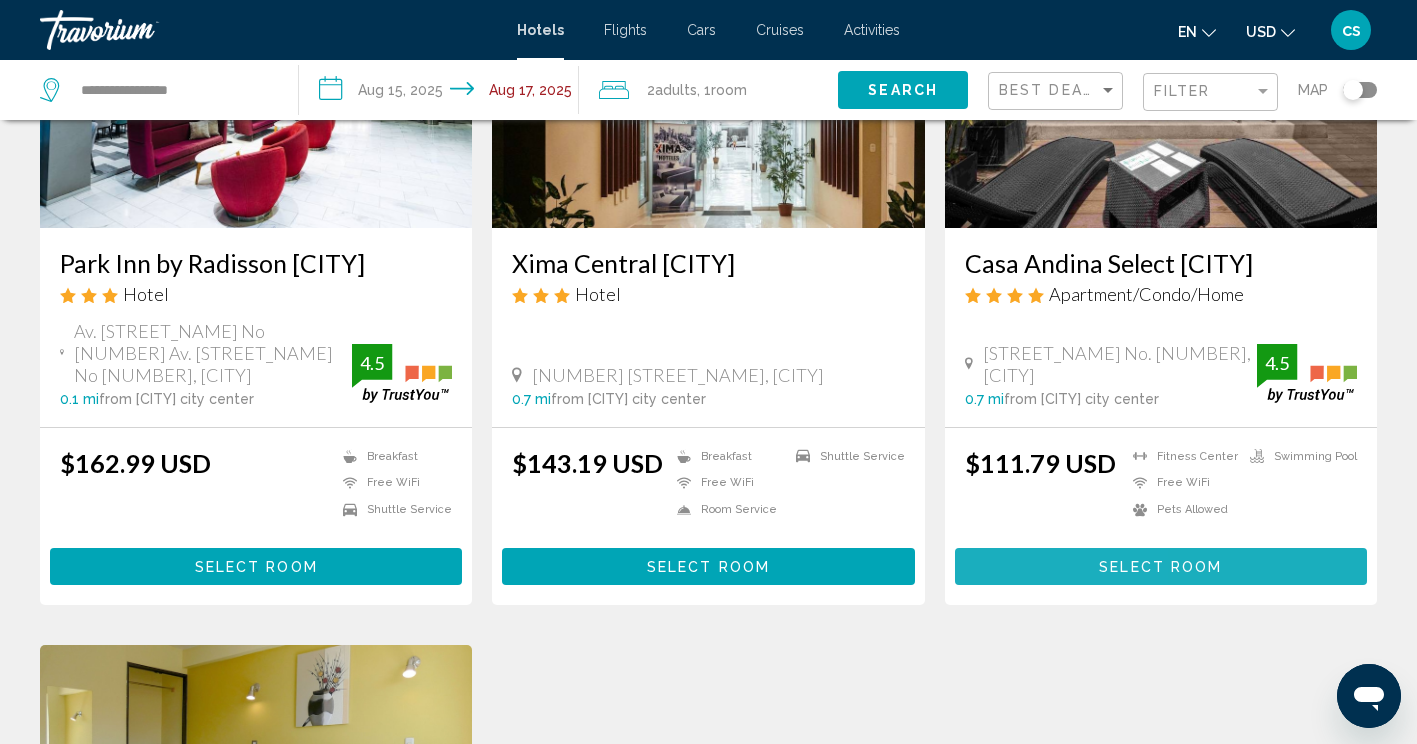 click on "Select Room" at bounding box center [1161, 566] 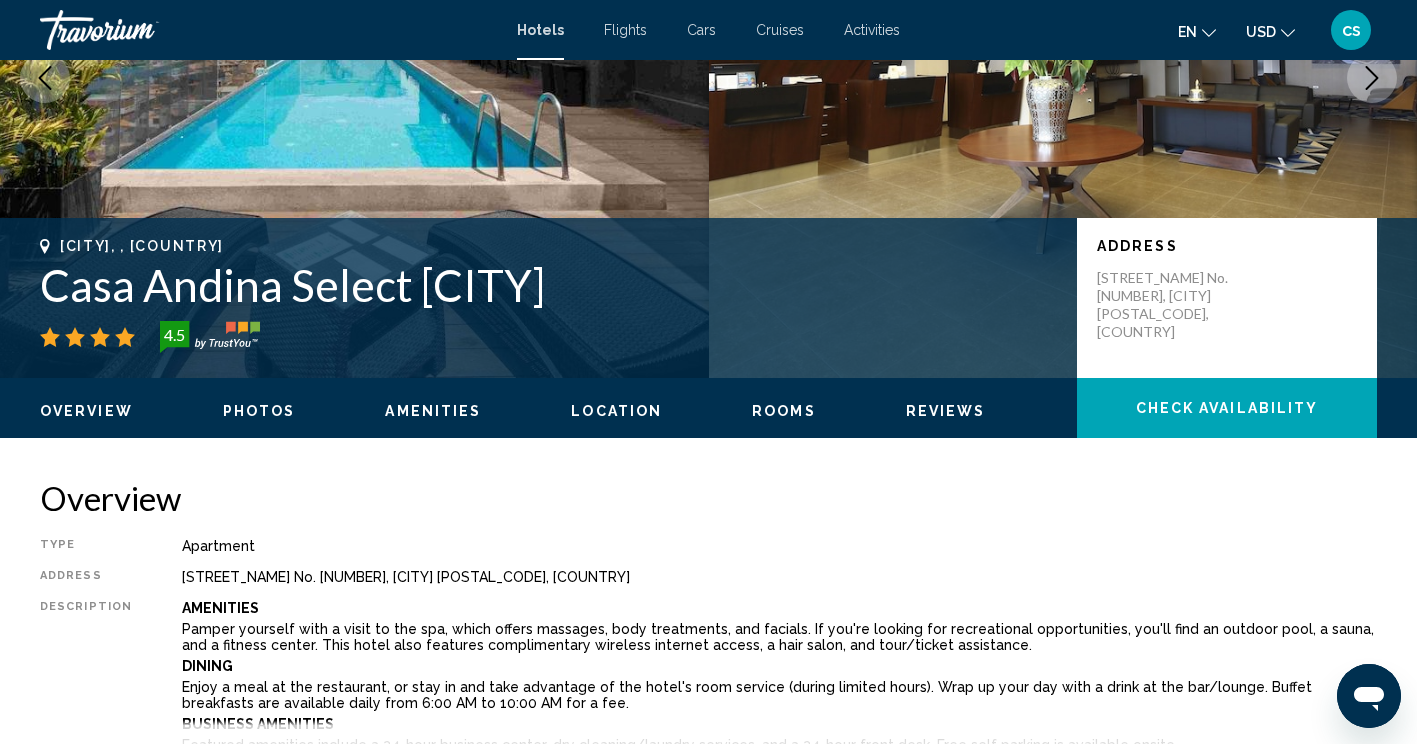 scroll, scrollTop: 0, scrollLeft: 0, axis: both 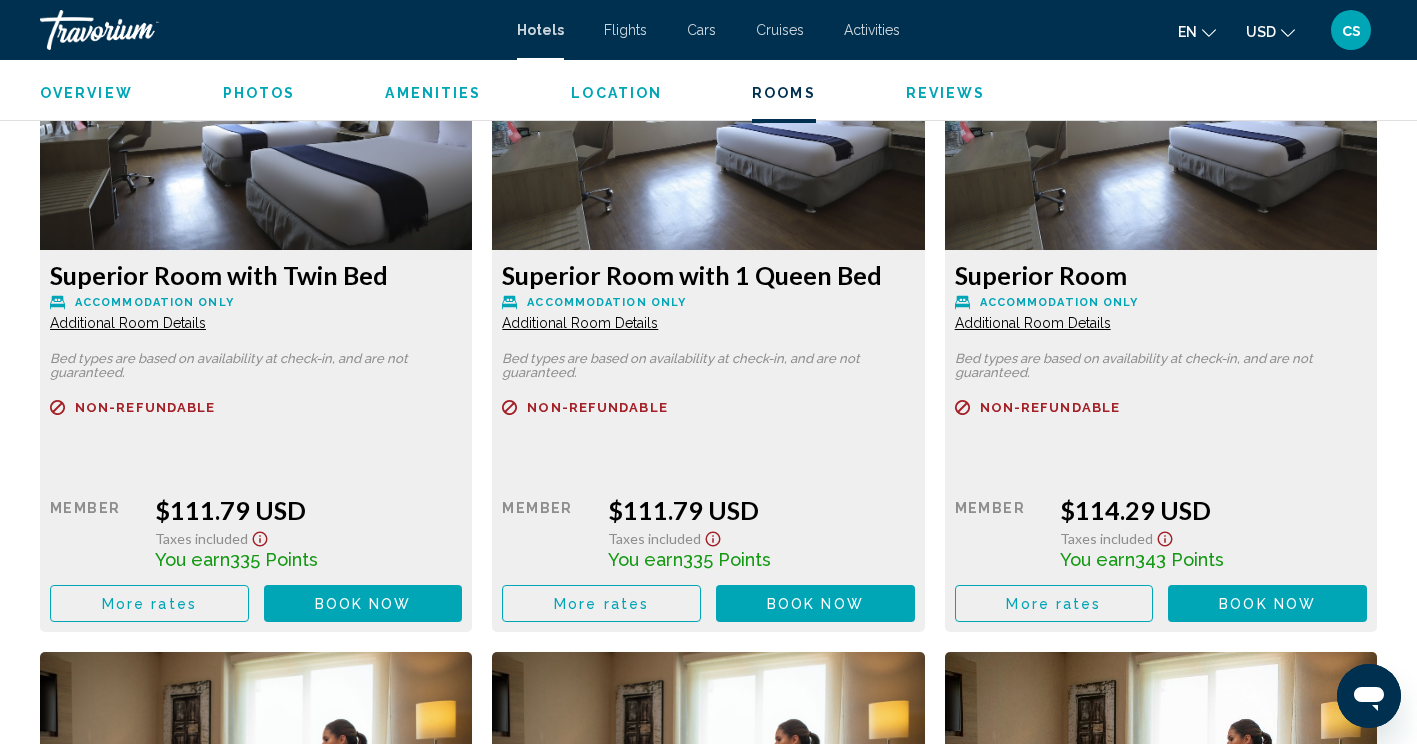 click 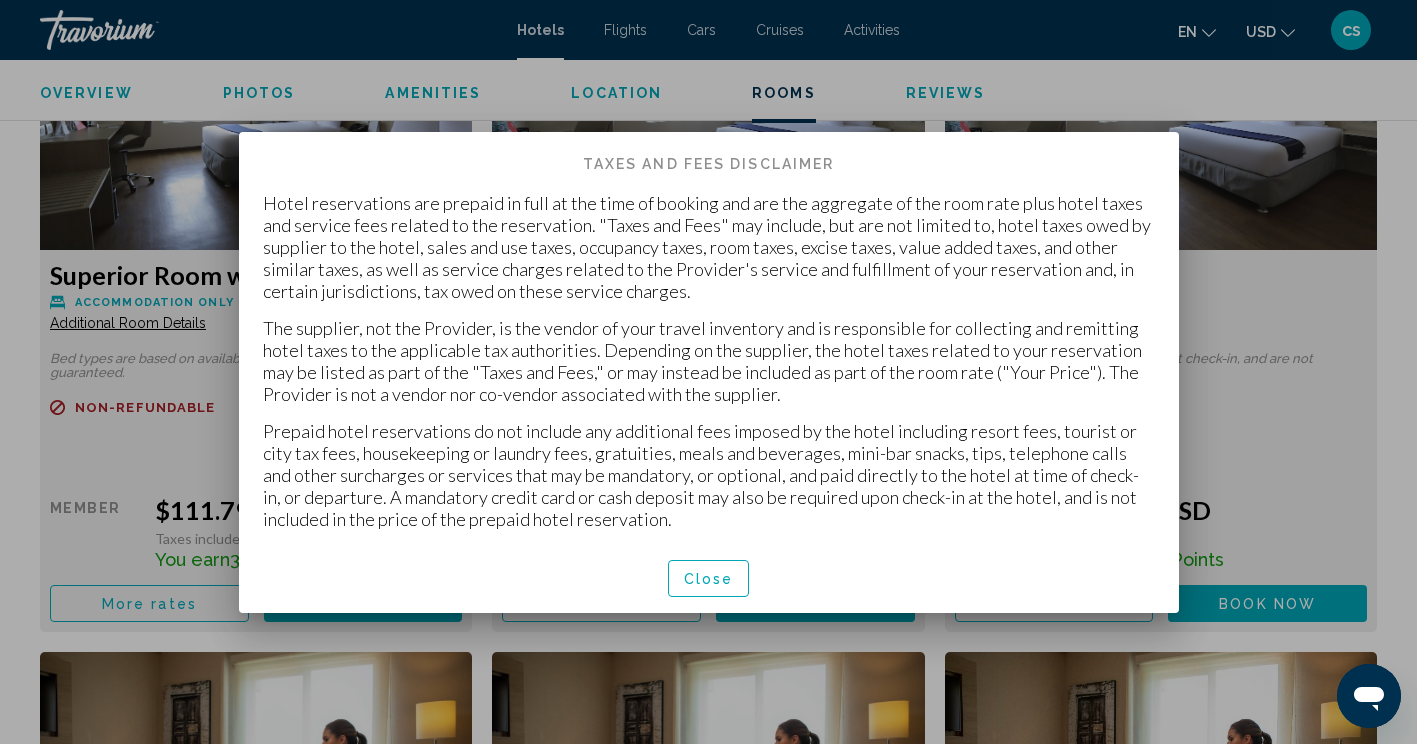 click on "Close" at bounding box center (709, 579) 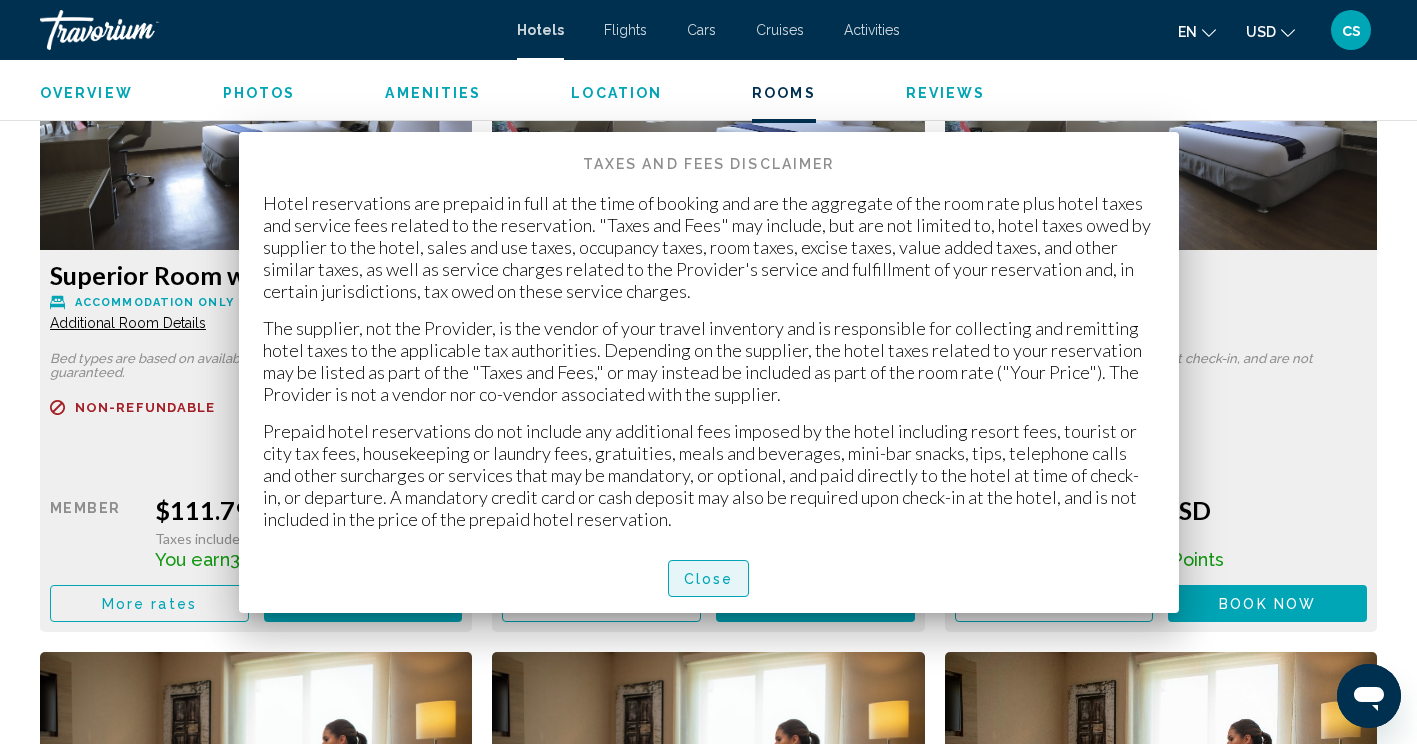 scroll, scrollTop: 2832, scrollLeft: 0, axis: vertical 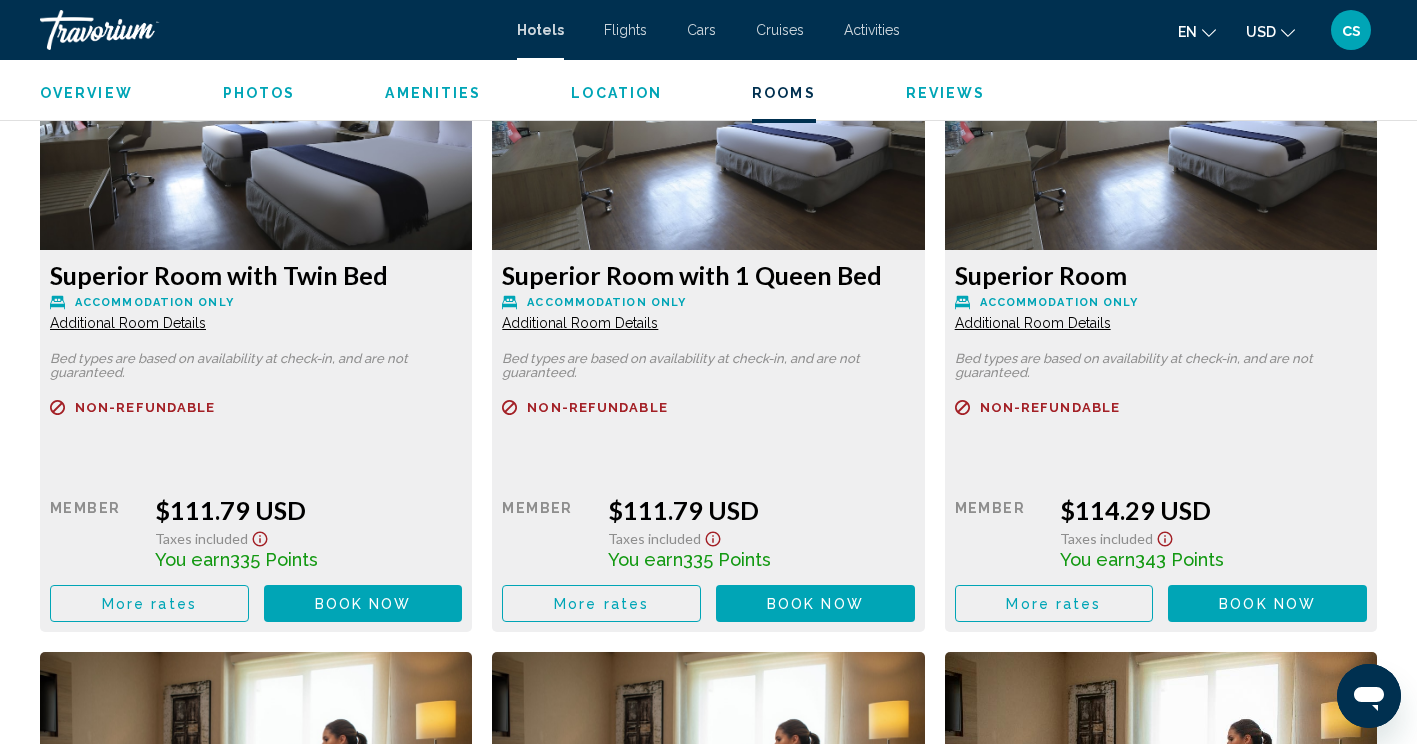 click on "Book now No longer available" at bounding box center [363, 603] 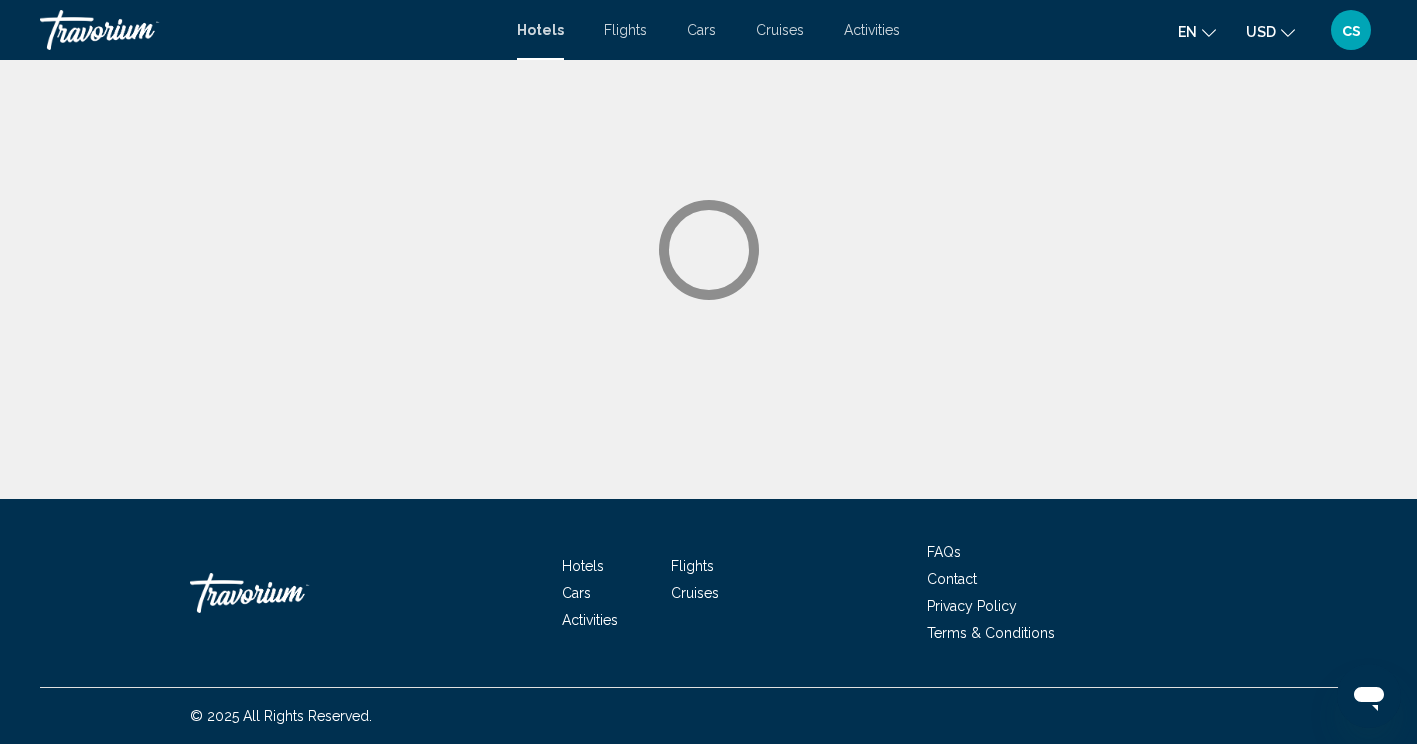 scroll, scrollTop: 0, scrollLeft: 0, axis: both 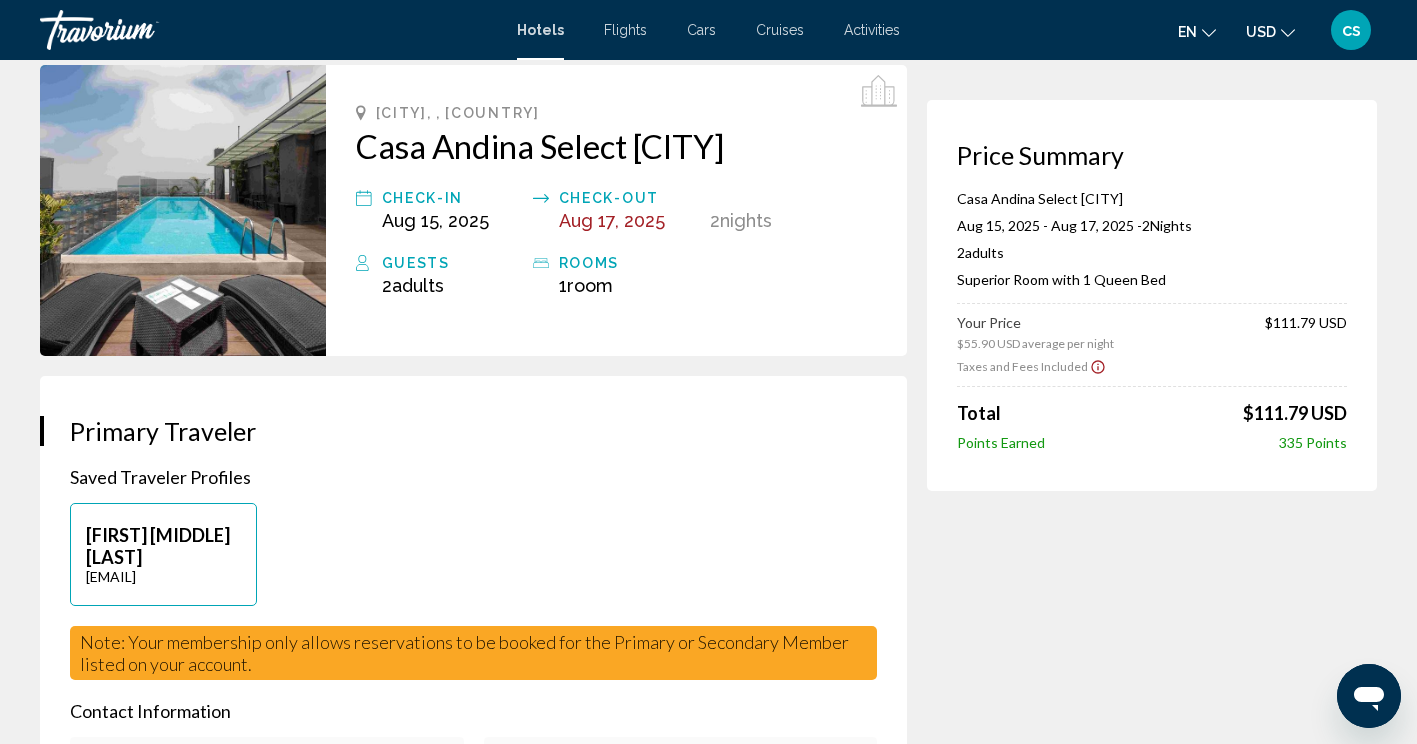 drag, startPoint x: 965, startPoint y: 28, endPoint x: 903, endPoint y: 33, distance: 62.201286 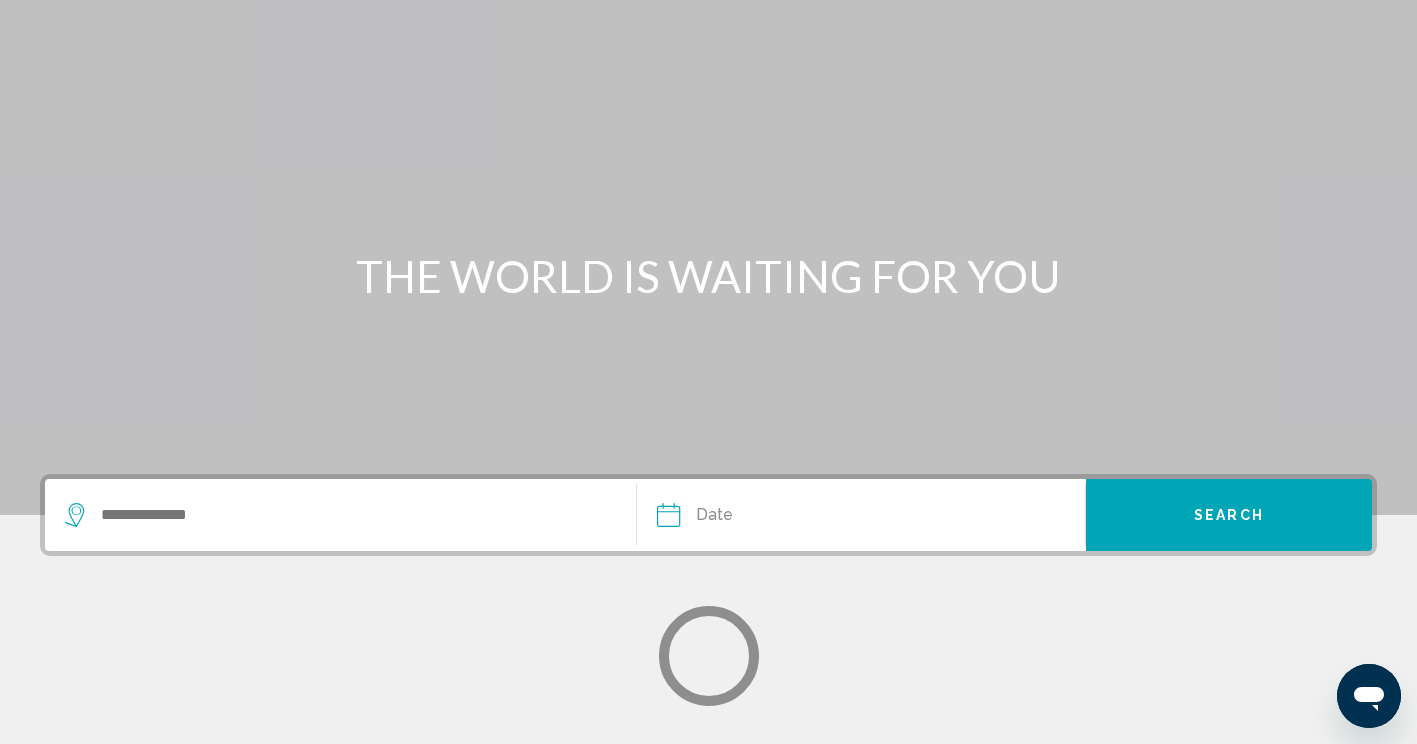 scroll, scrollTop: 0, scrollLeft: 0, axis: both 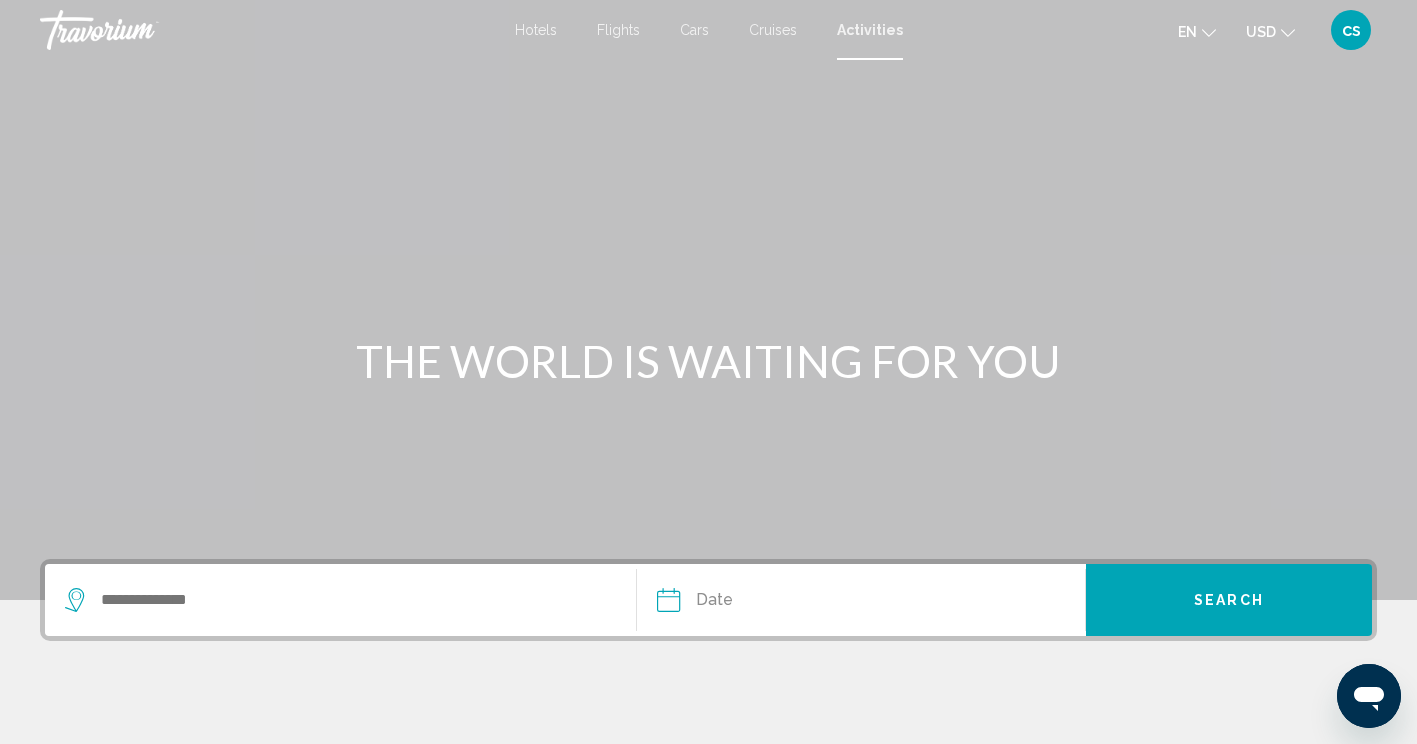 click on "Cruises" at bounding box center [773, 30] 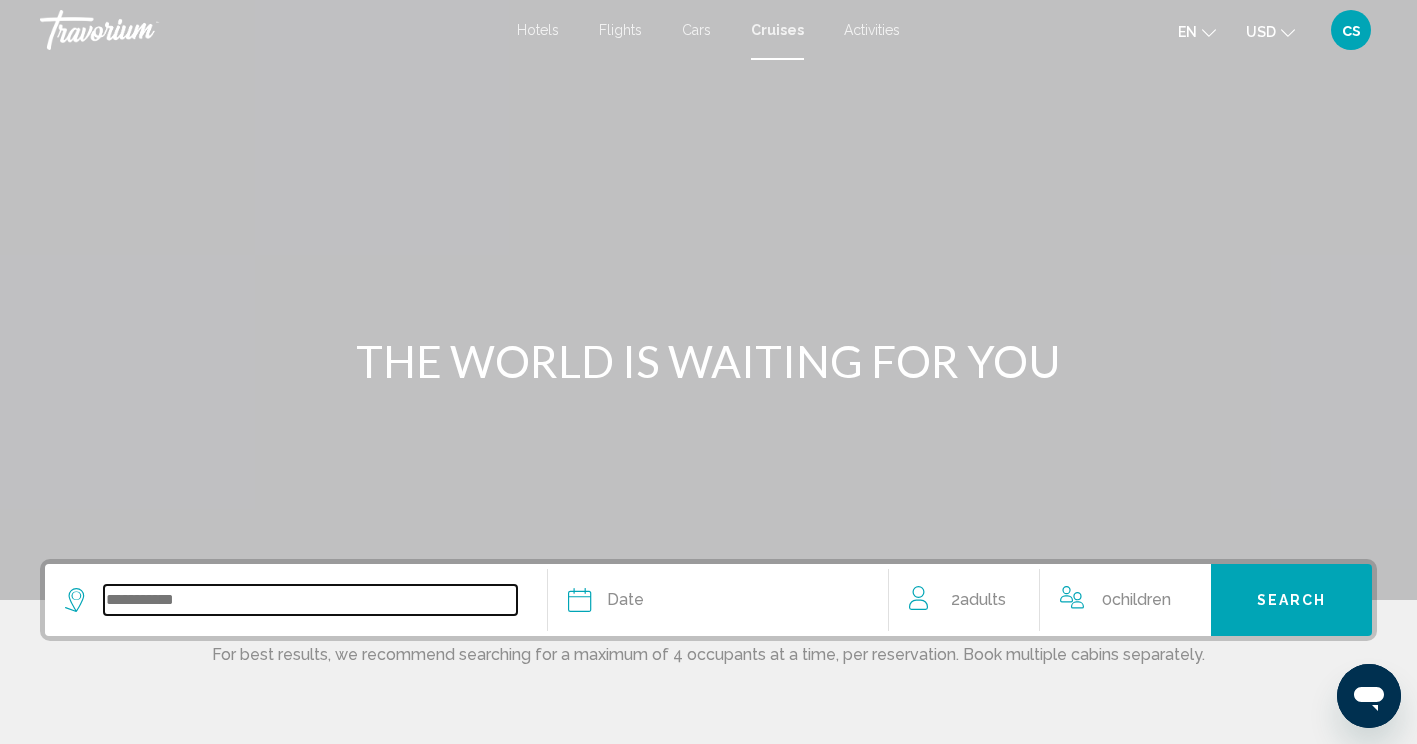 click at bounding box center [310, 600] 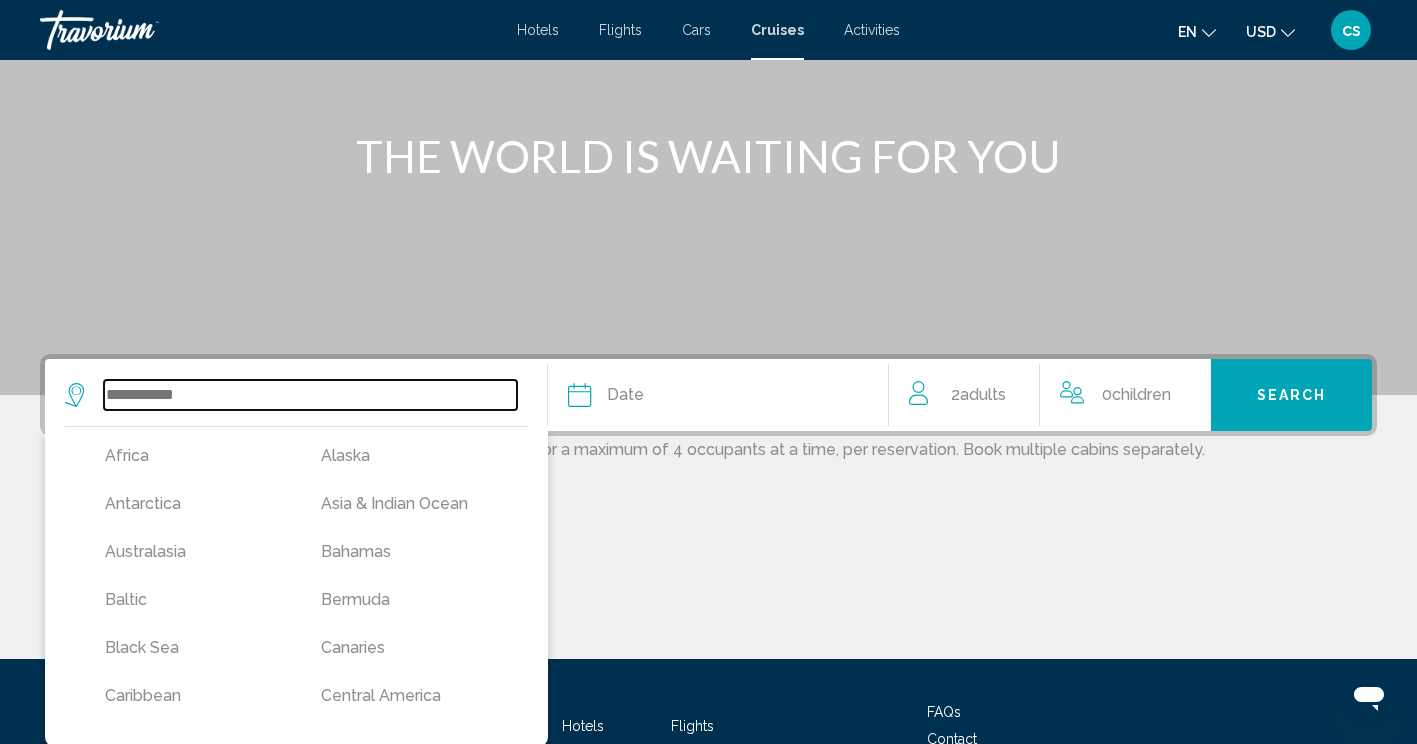 scroll, scrollTop: 365, scrollLeft: 0, axis: vertical 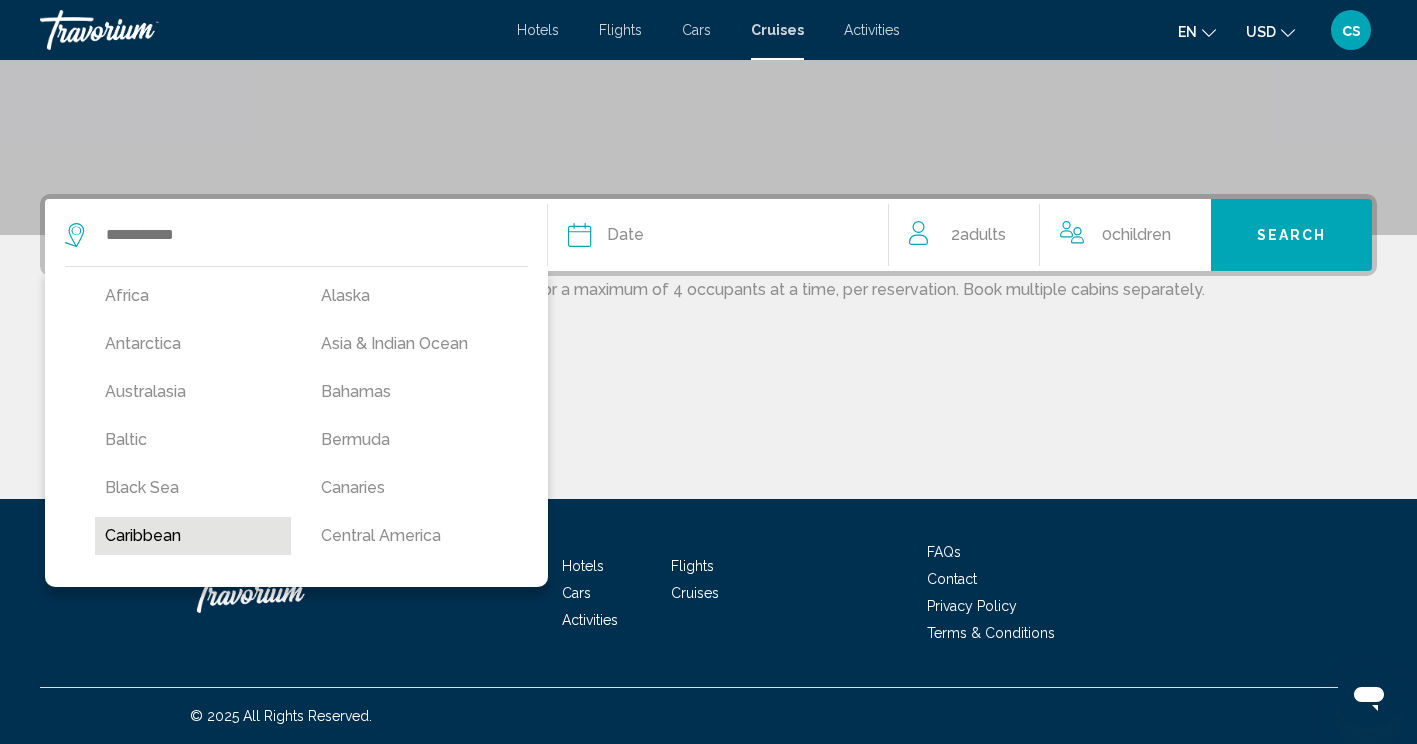 click on "Caribbean" at bounding box center [193, 536] 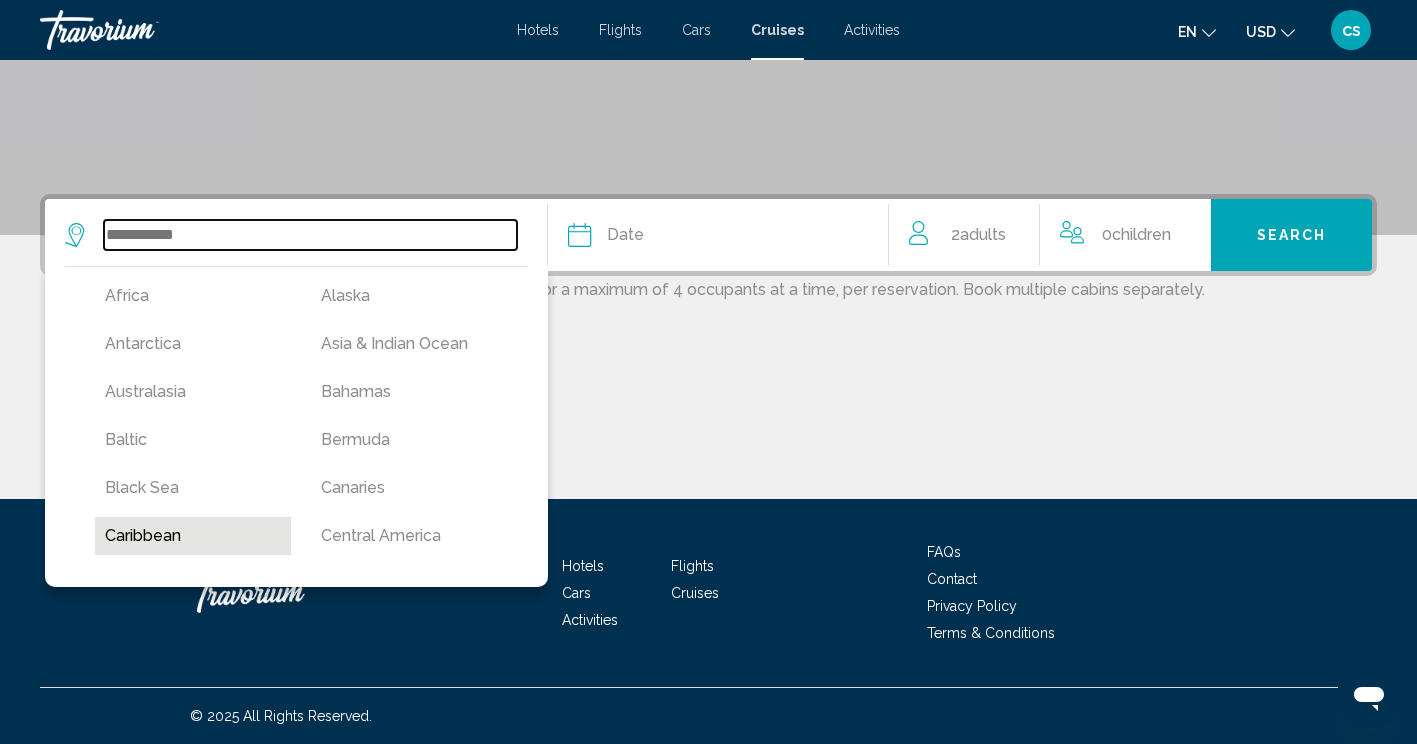 type on "*********" 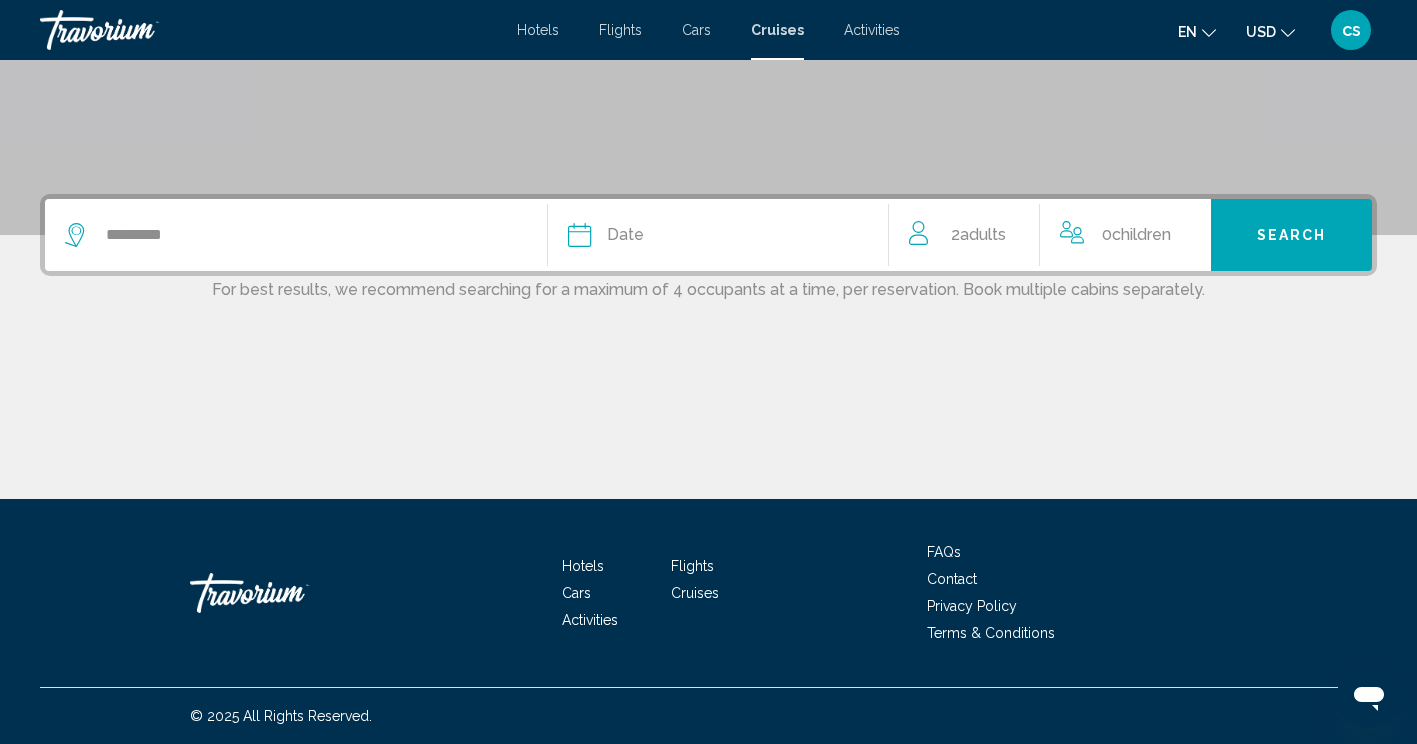 click on "Date
January February March April May June July August September October November December" 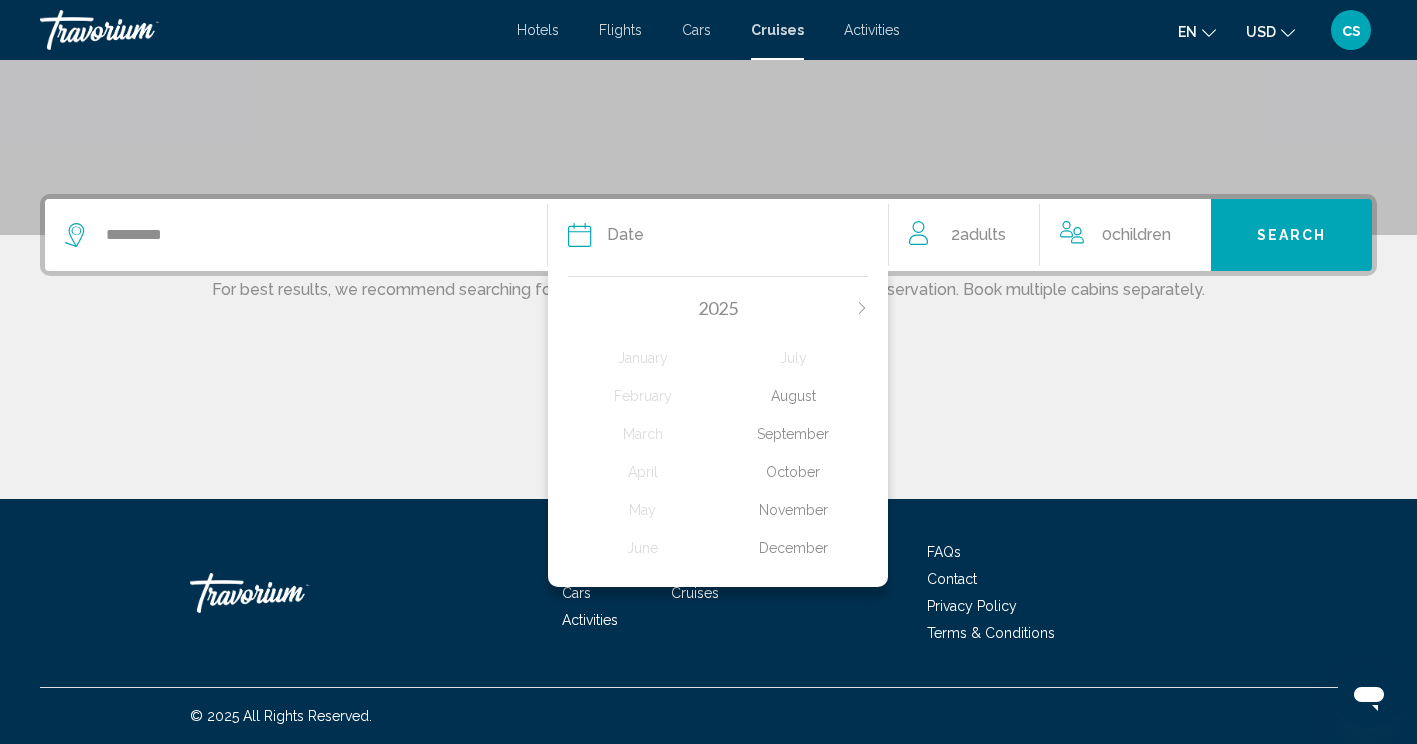 click on "August" 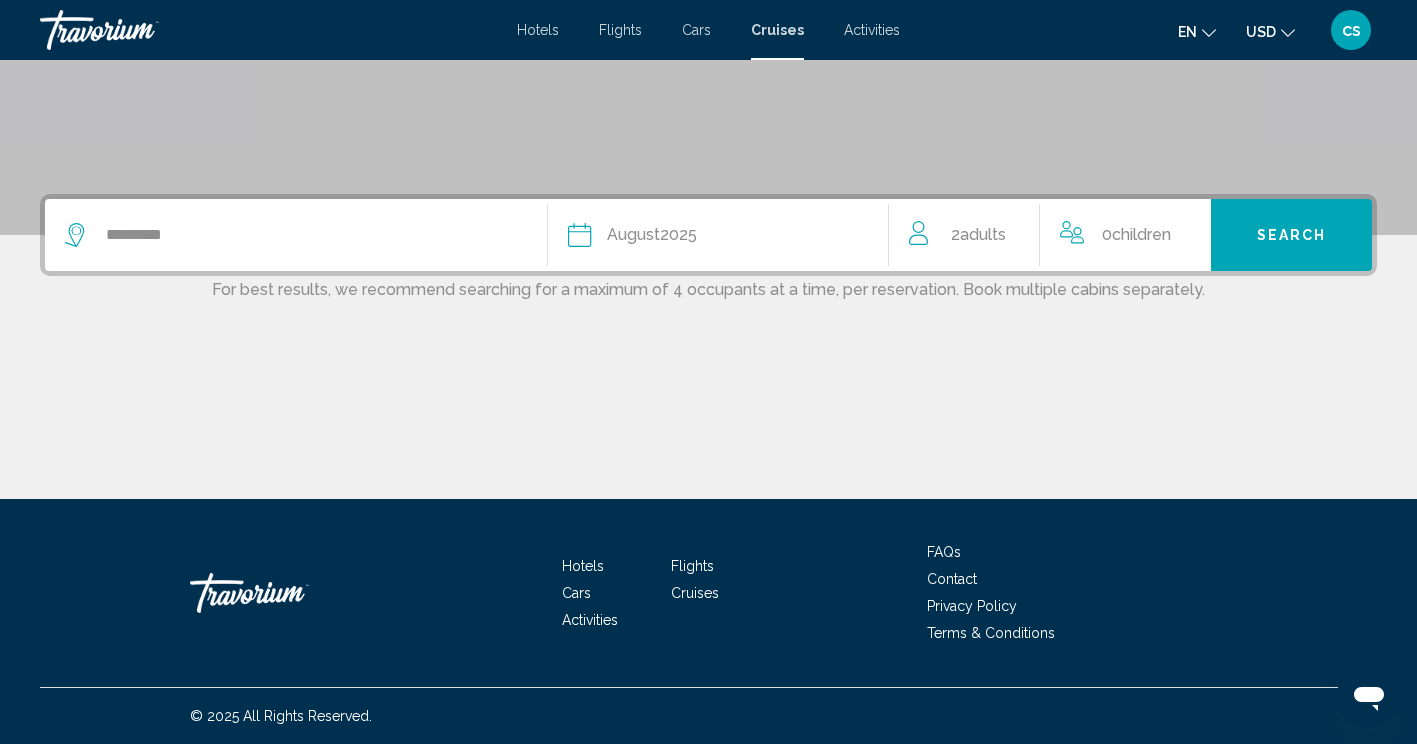 click on "Search" at bounding box center [1292, 236] 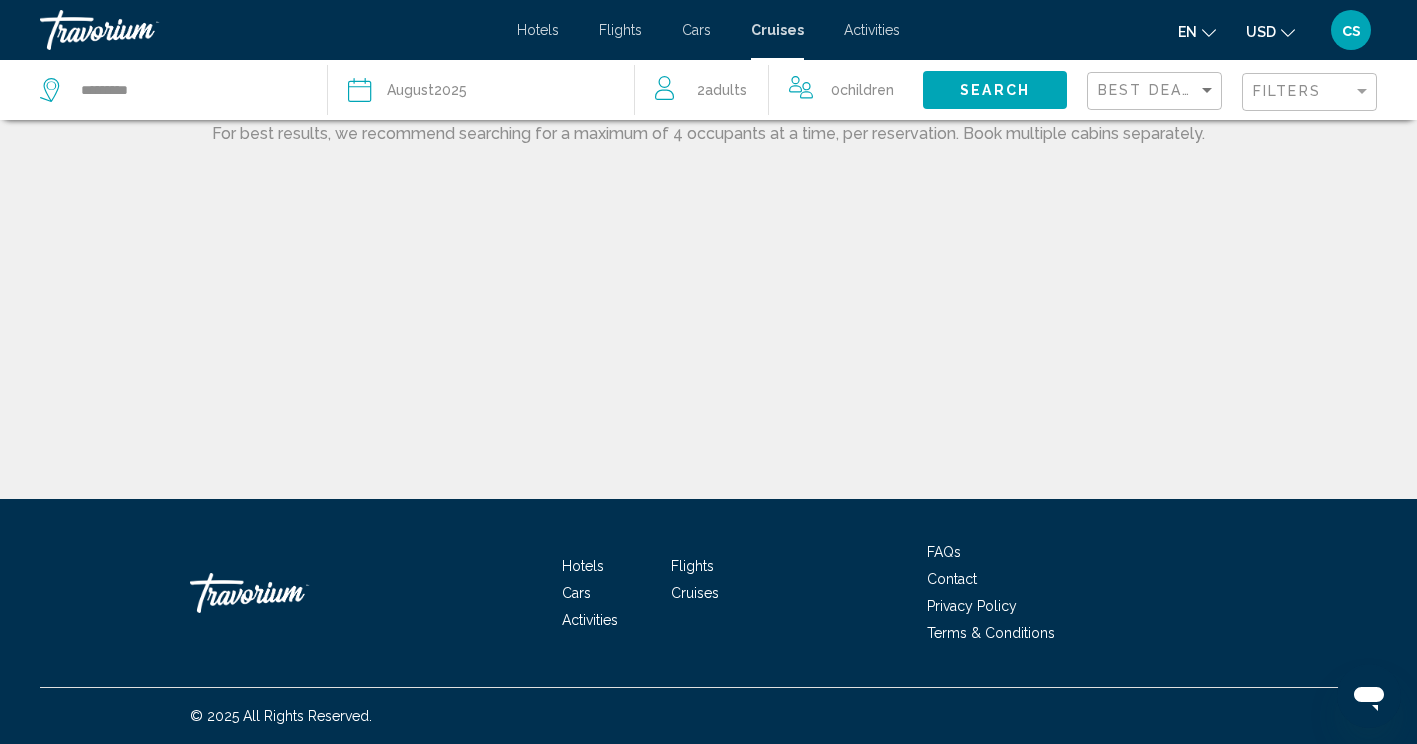 scroll, scrollTop: 0, scrollLeft: 0, axis: both 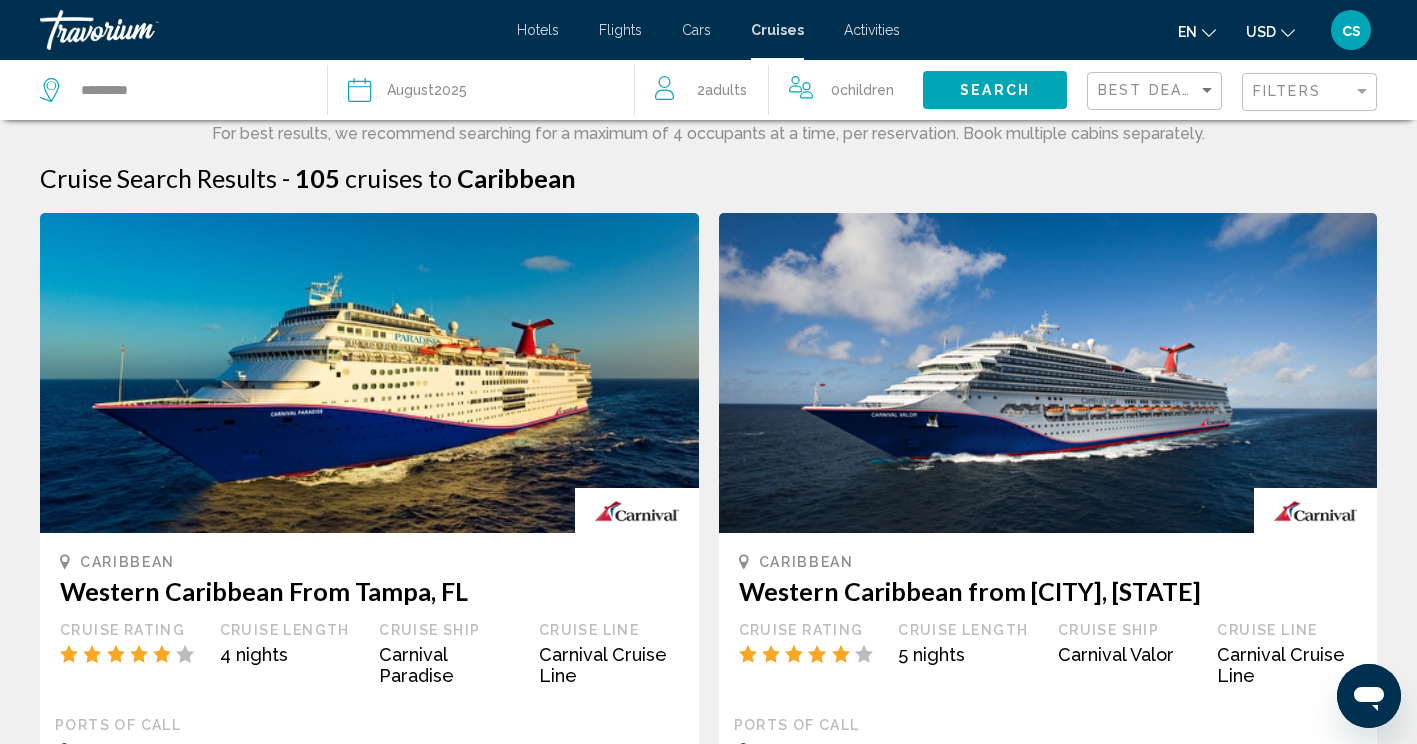 click on "Filters" 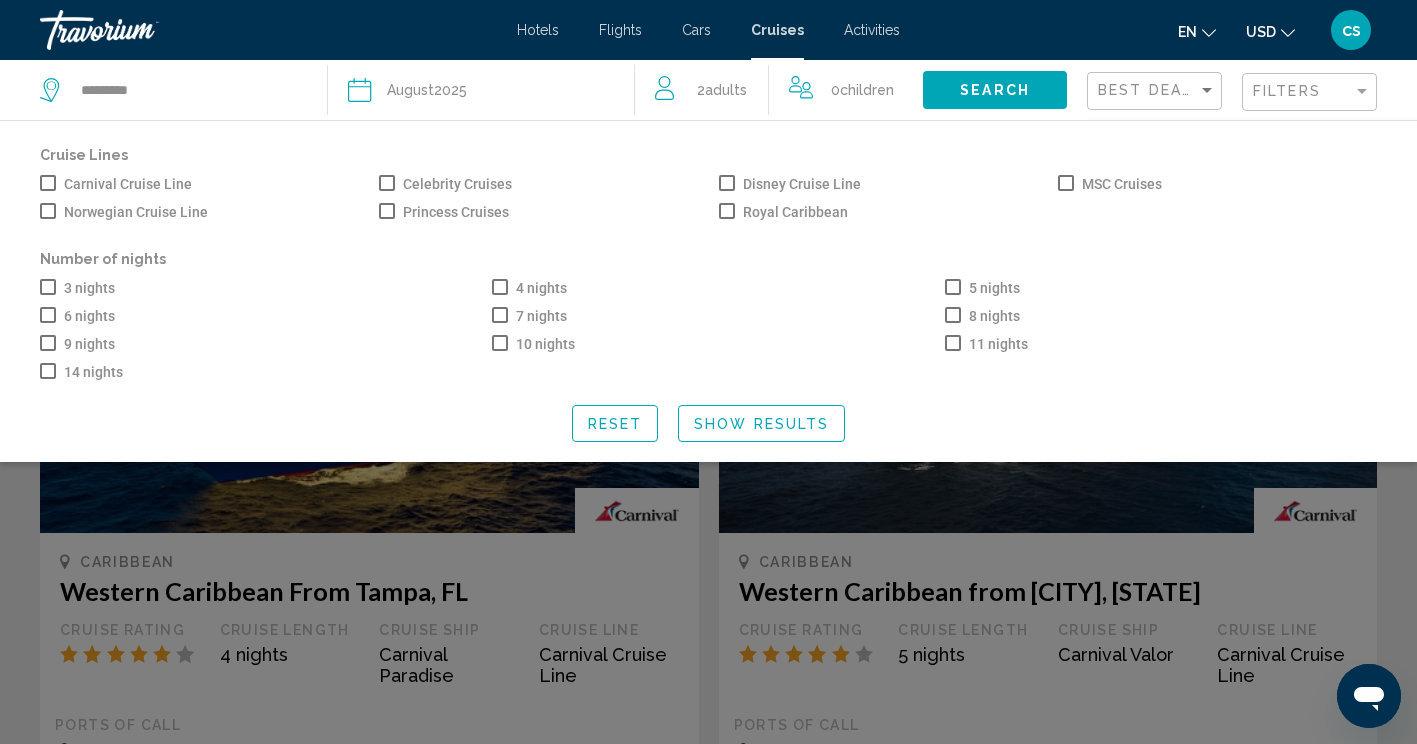 click on "7 nights" at bounding box center (529, 316) 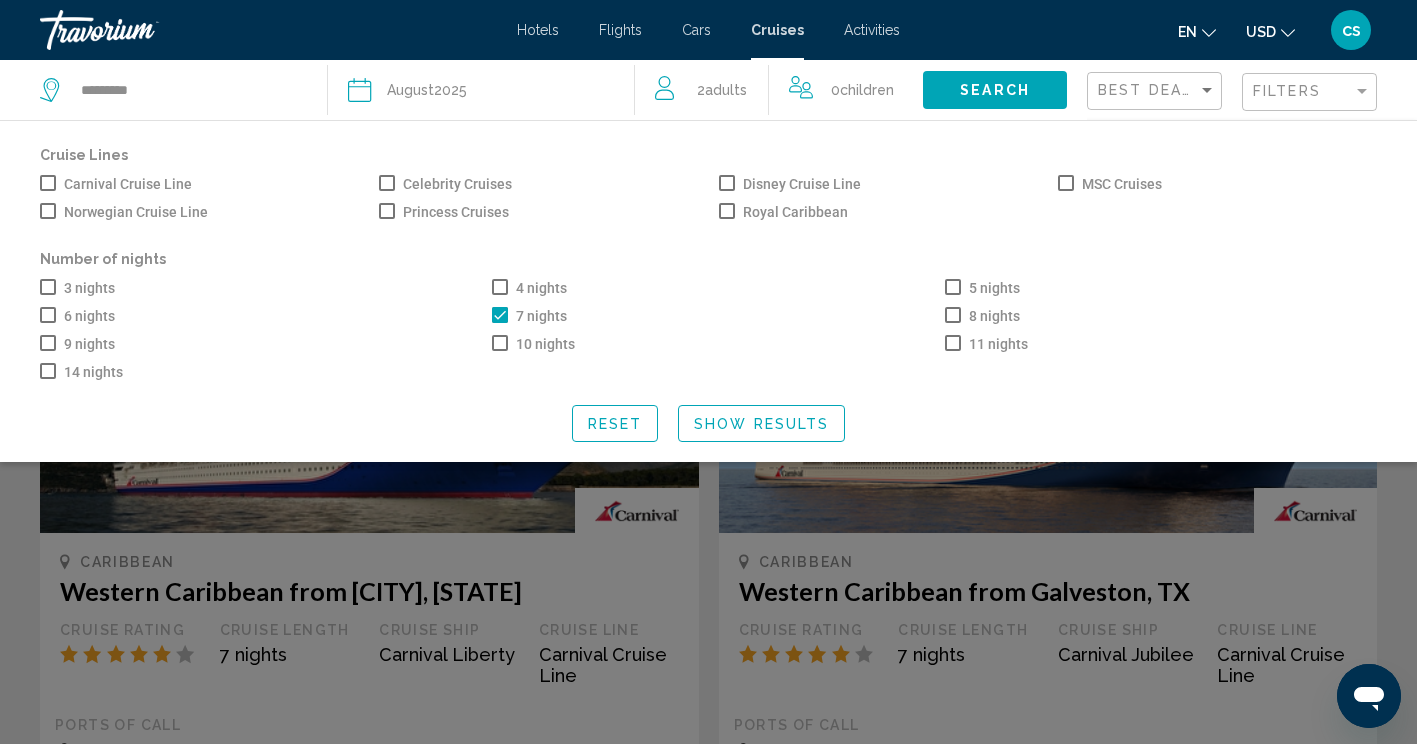 click on "Royal Caribbean" at bounding box center (783, 212) 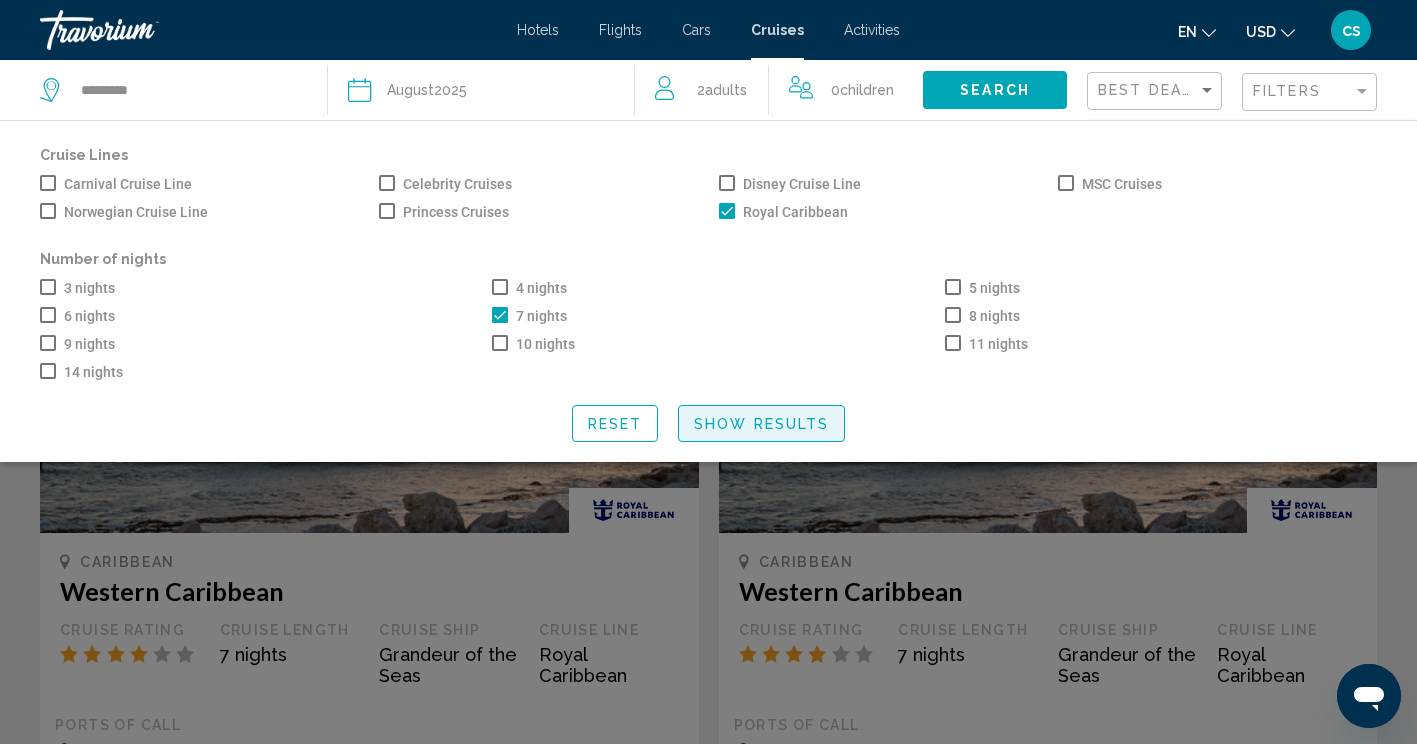 click on "Show Results" 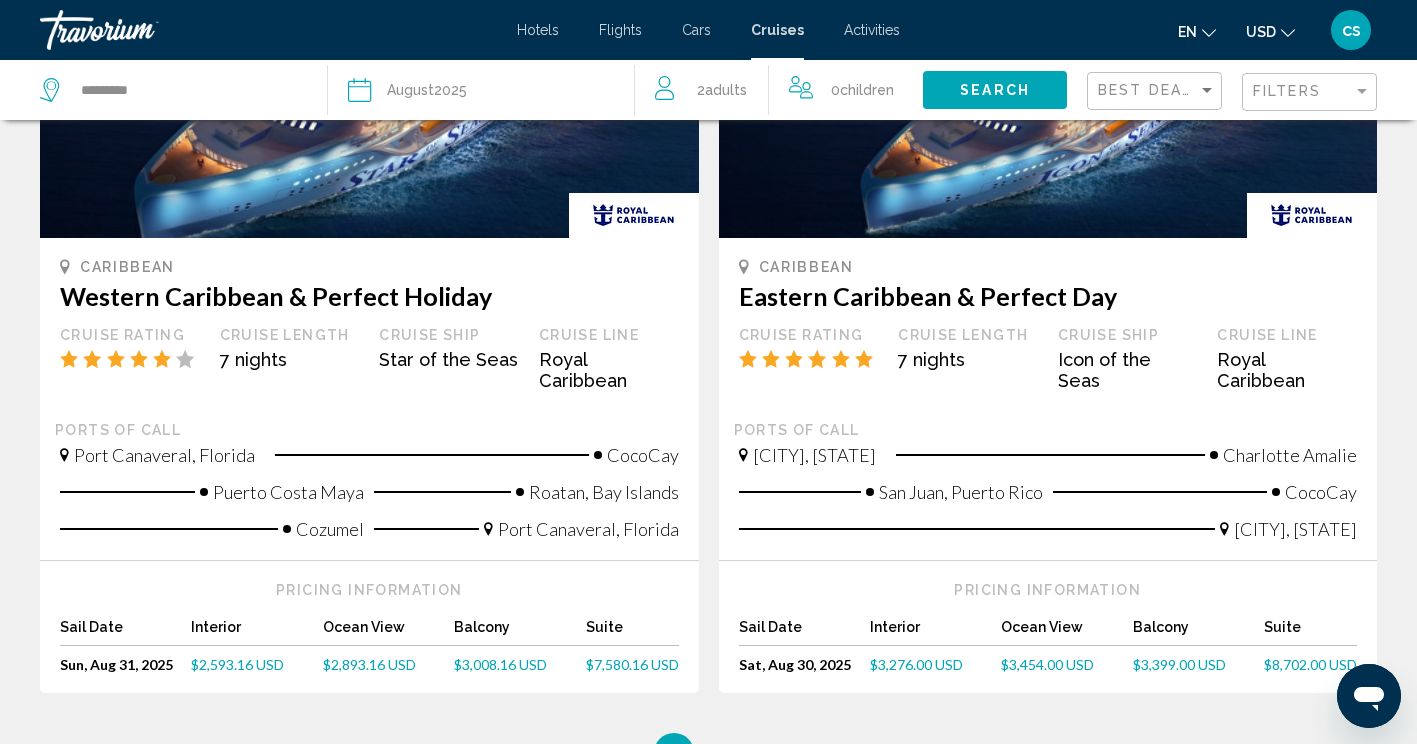 scroll, scrollTop: 2255, scrollLeft: 0, axis: vertical 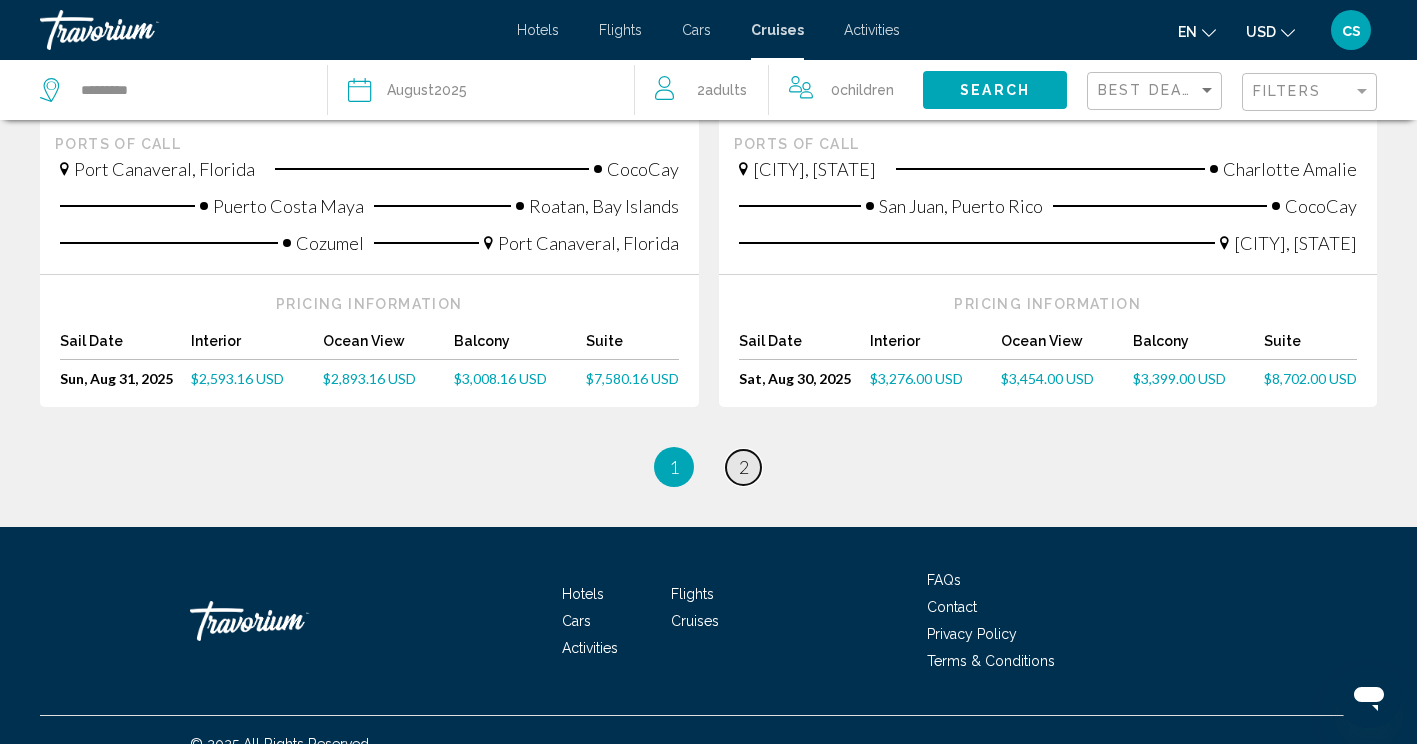 click on "page  2" at bounding box center [743, 467] 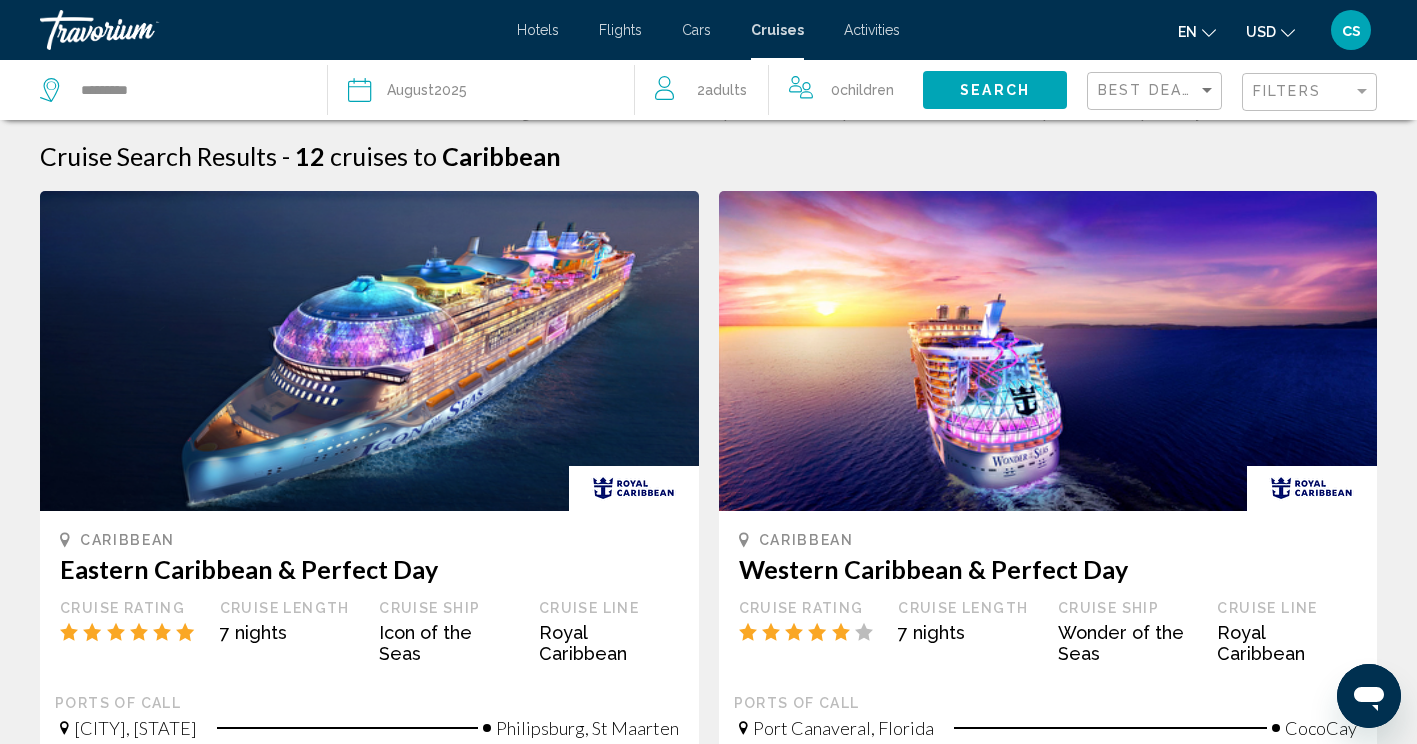scroll, scrollTop: 0, scrollLeft: 0, axis: both 